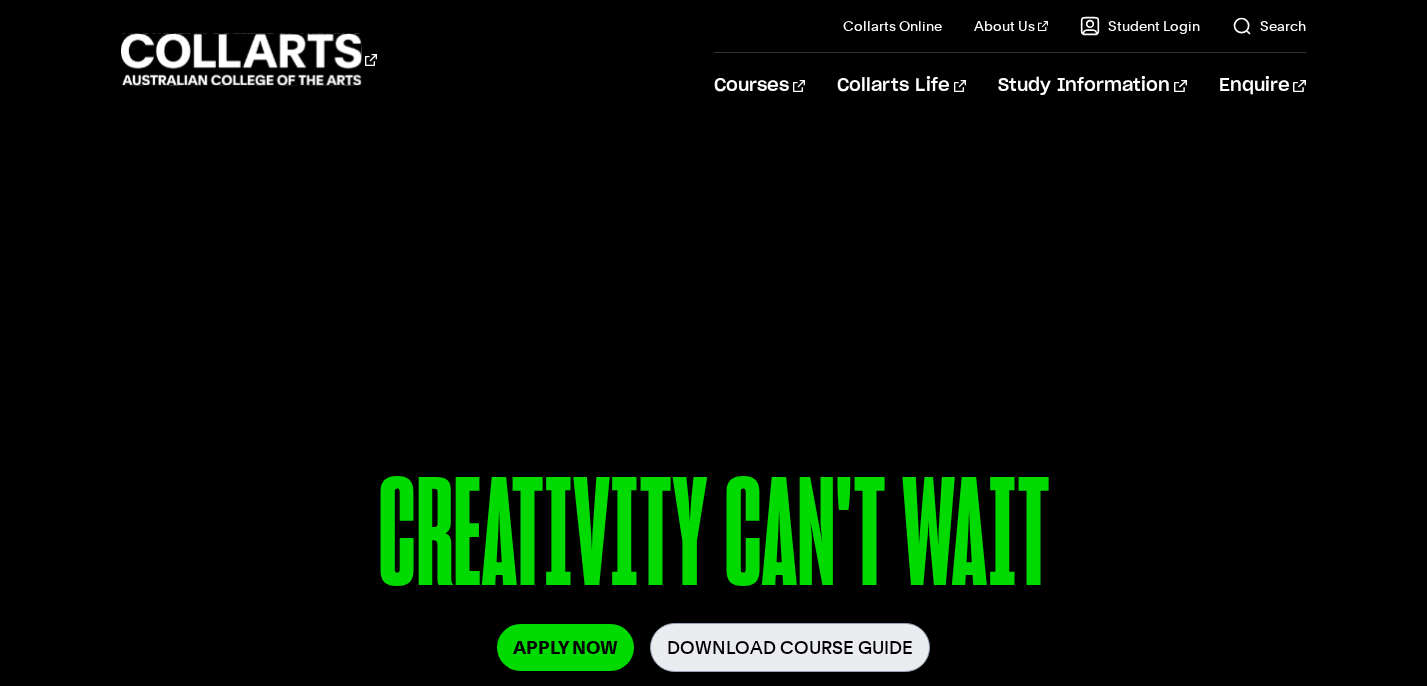 scroll, scrollTop: 0, scrollLeft: 0, axis: both 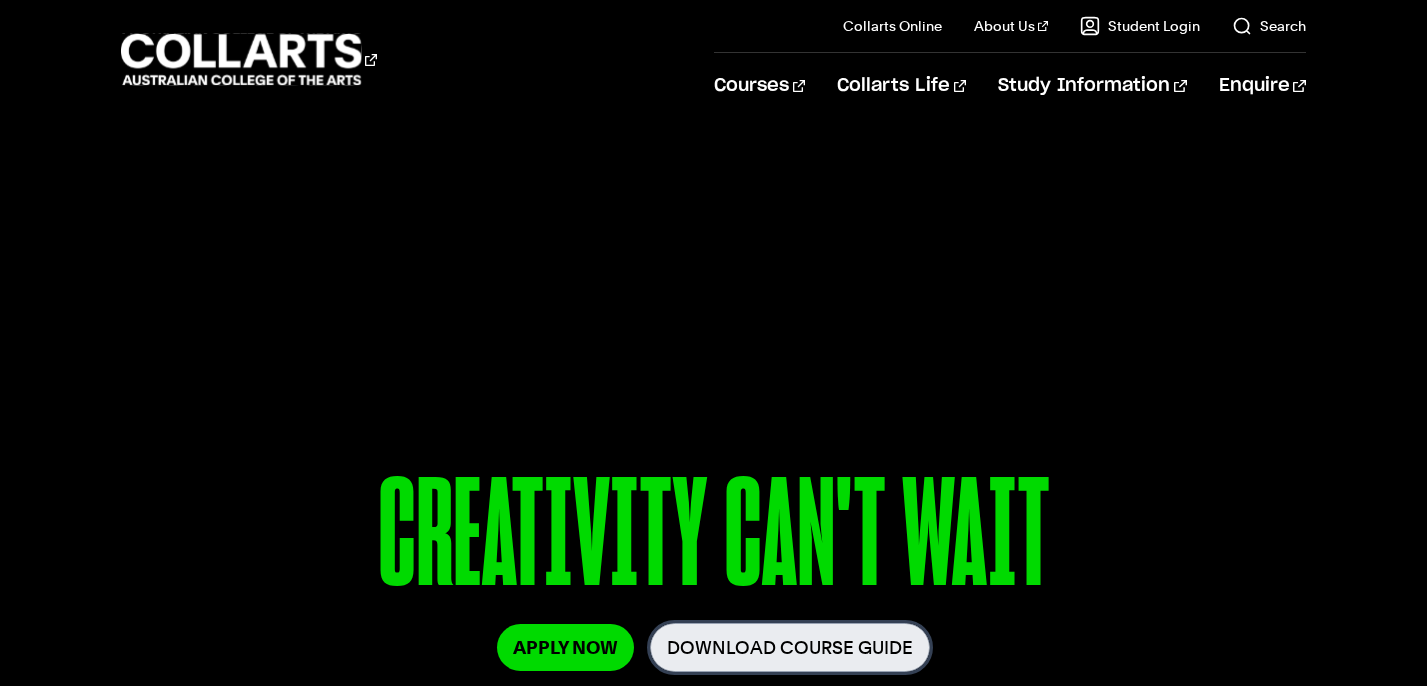 click on "Download Course Guide" at bounding box center [790, 647] 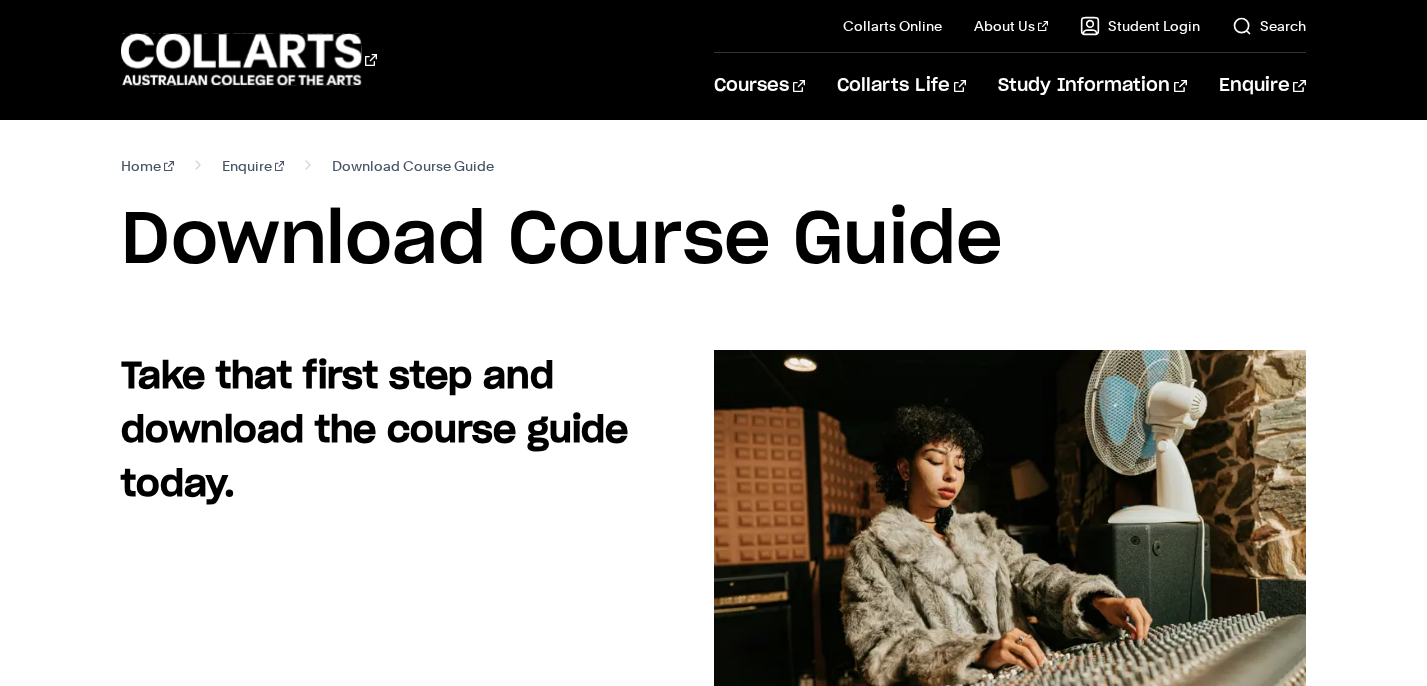 scroll, scrollTop: 0, scrollLeft: 0, axis: both 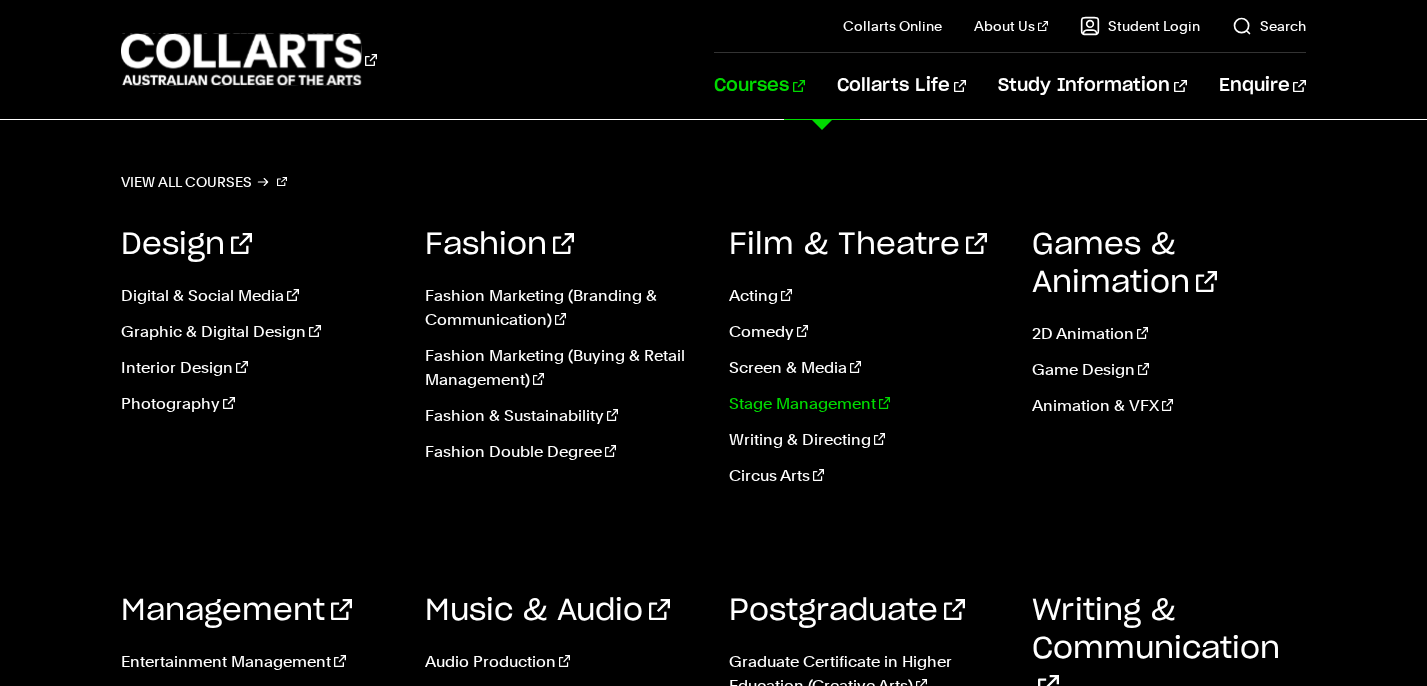 click on "Stage Management" at bounding box center [866, 404] 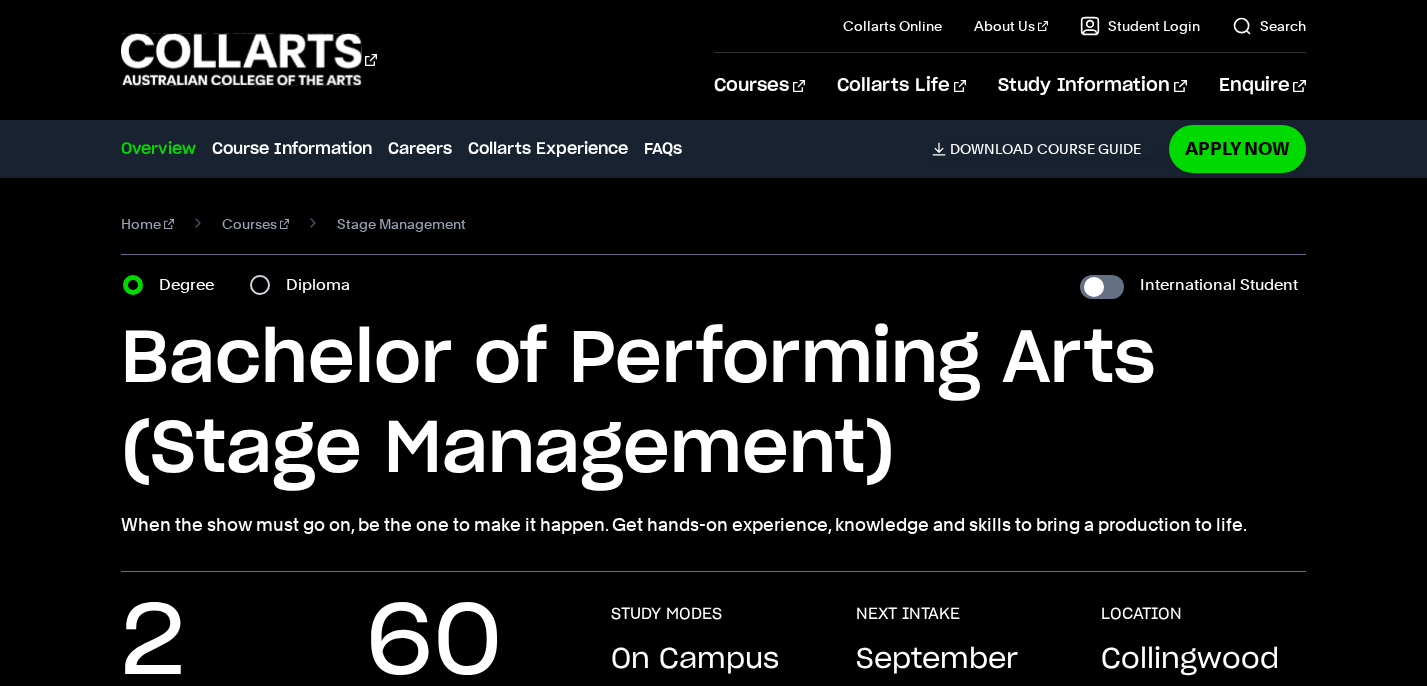 scroll, scrollTop: 0, scrollLeft: 0, axis: both 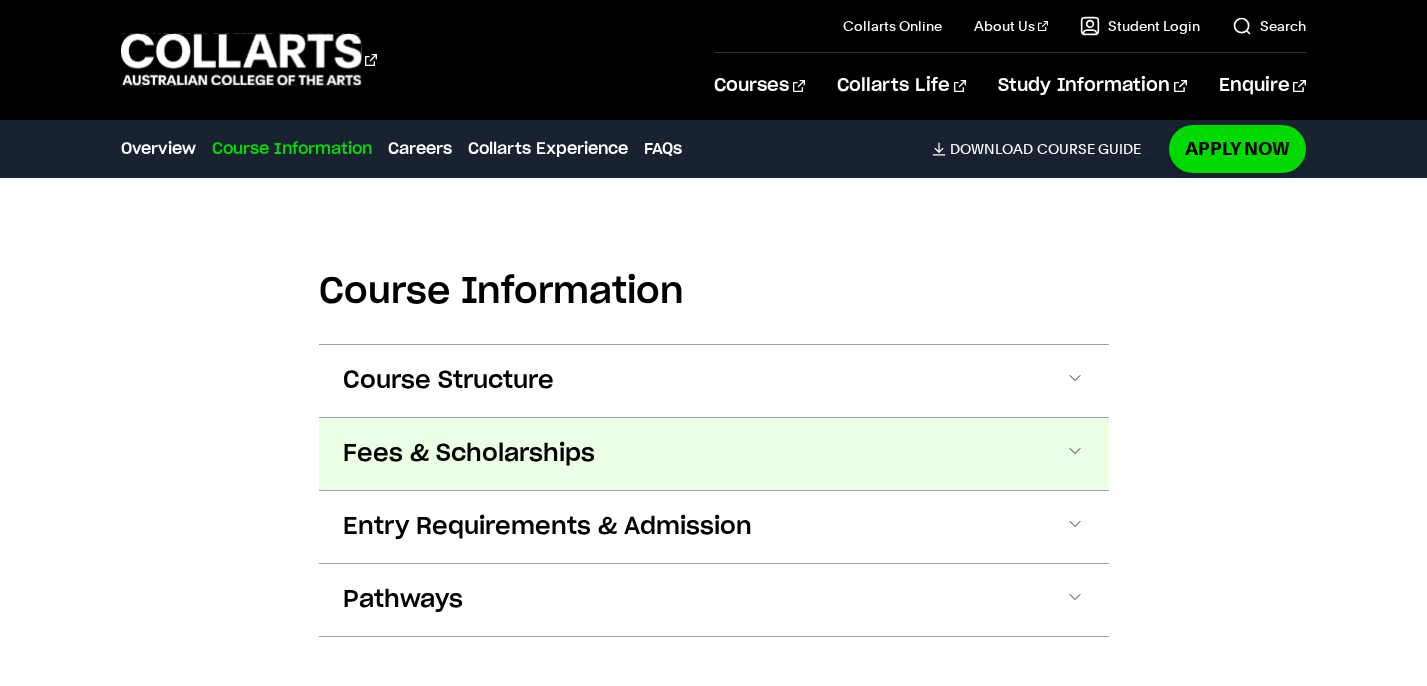 click at bounding box center [1075, 454] 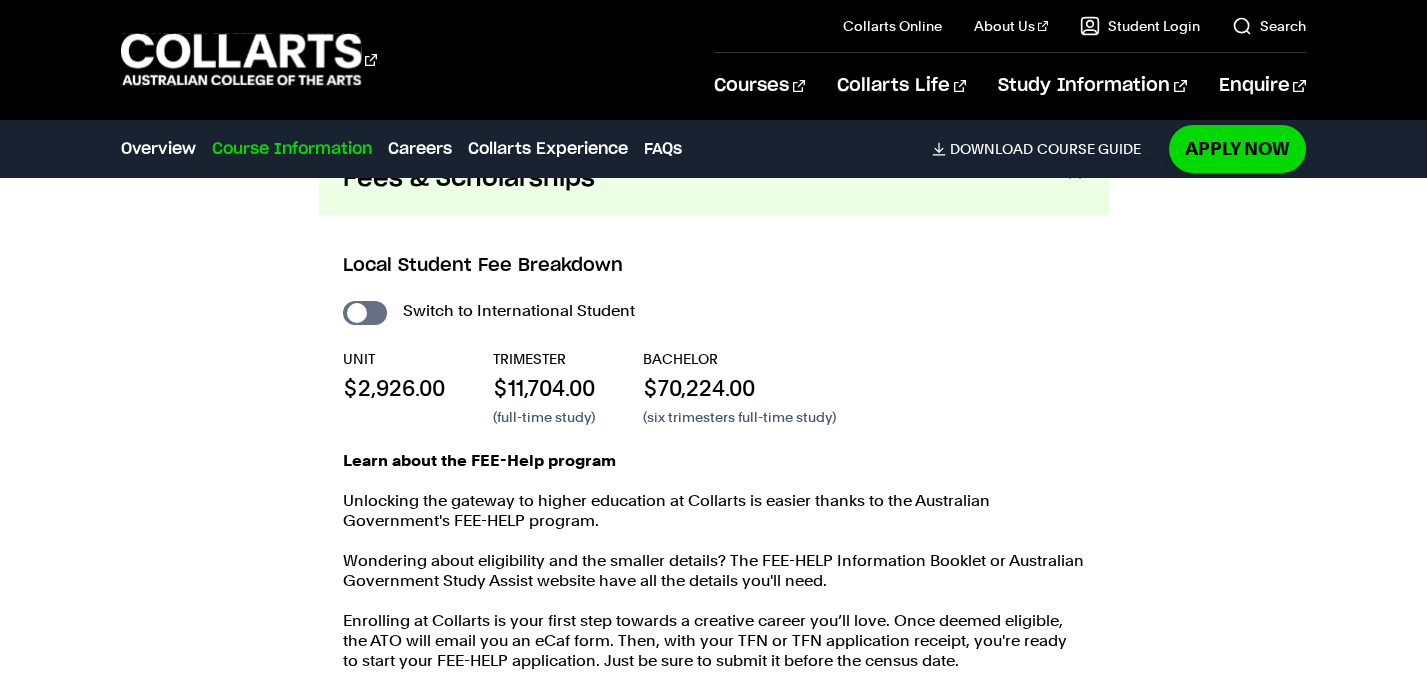 scroll, scrollTop: 2321, scrollLeft: 0, axis: vertical 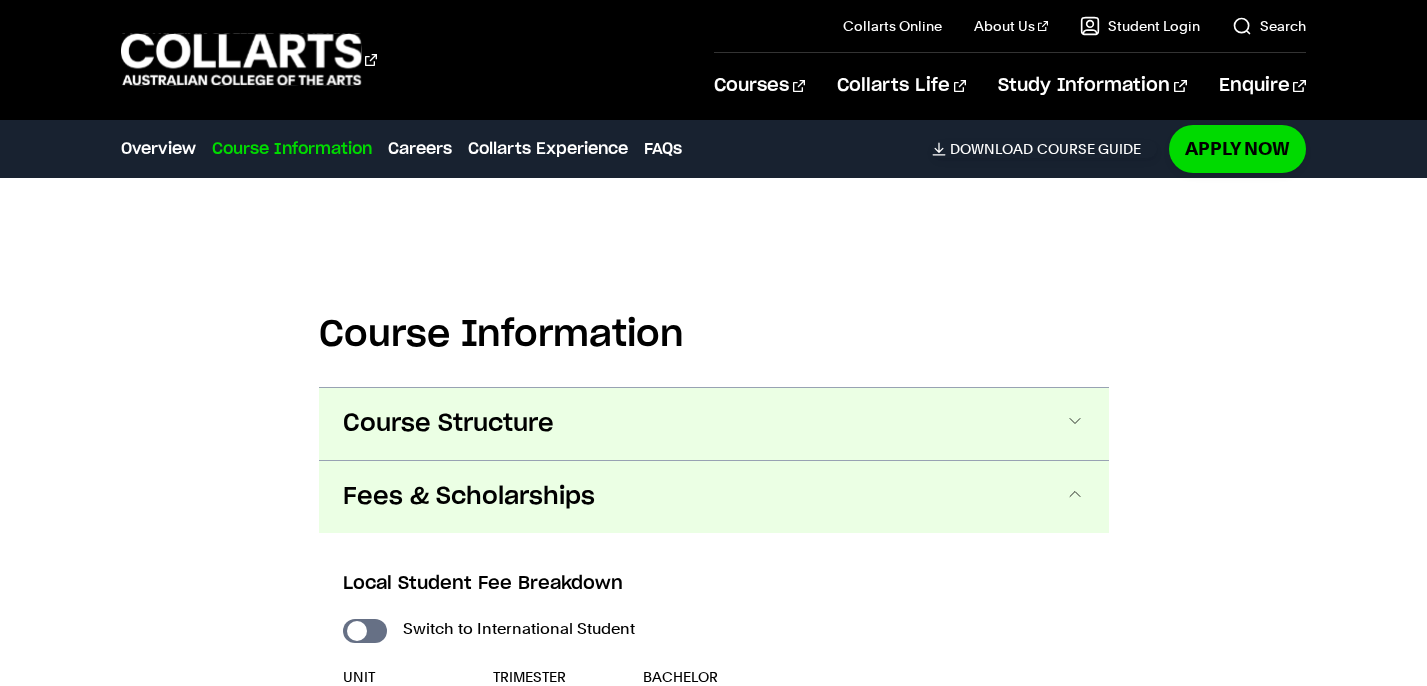 click on "Course Structure" at bounding box center (714, 424) 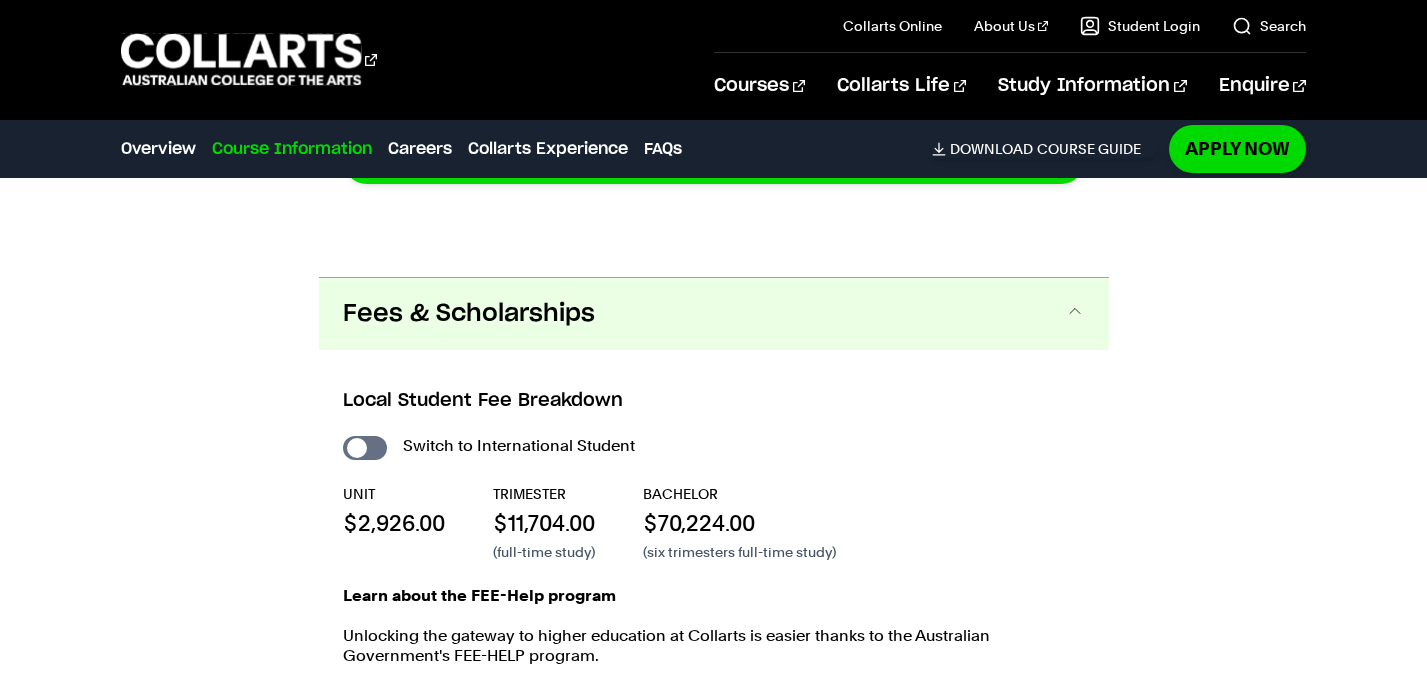 scroll, scrollTop: 3626, scrollLeft: 0, axis: vertical 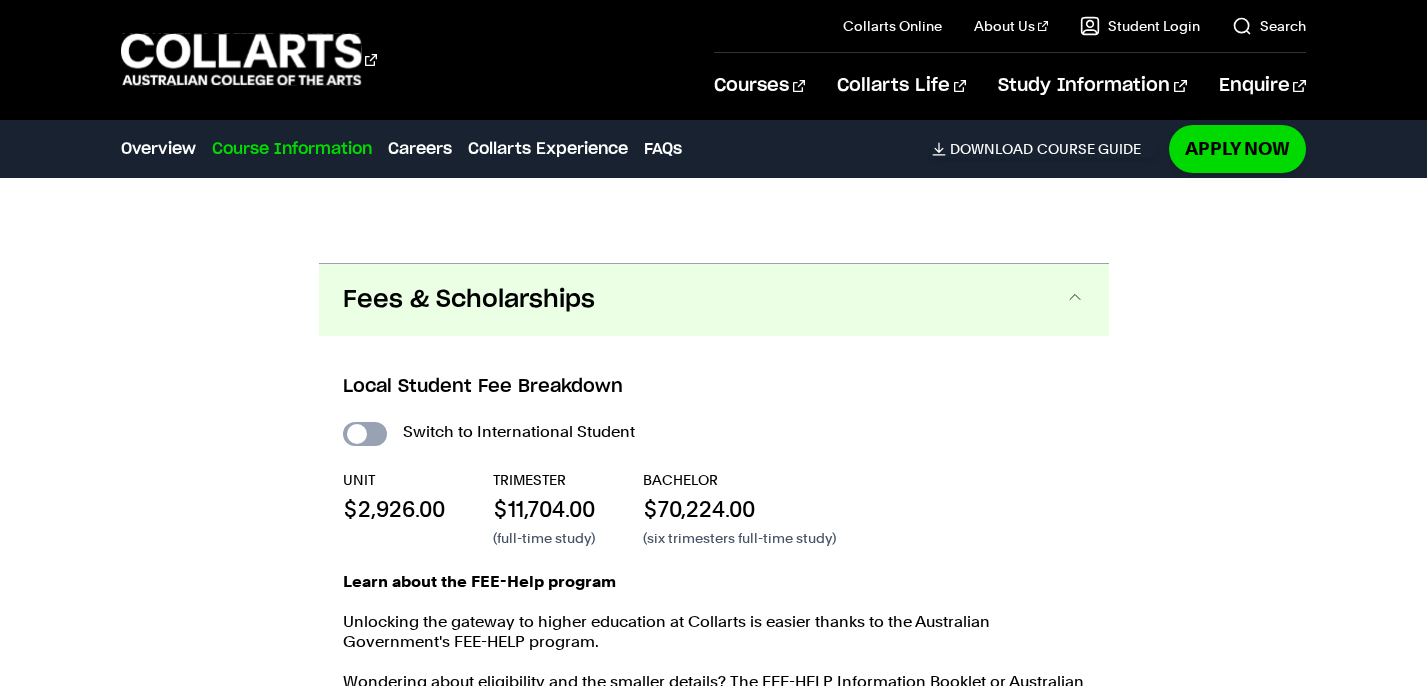 click on "International Student" at bounding box center [365, 434] 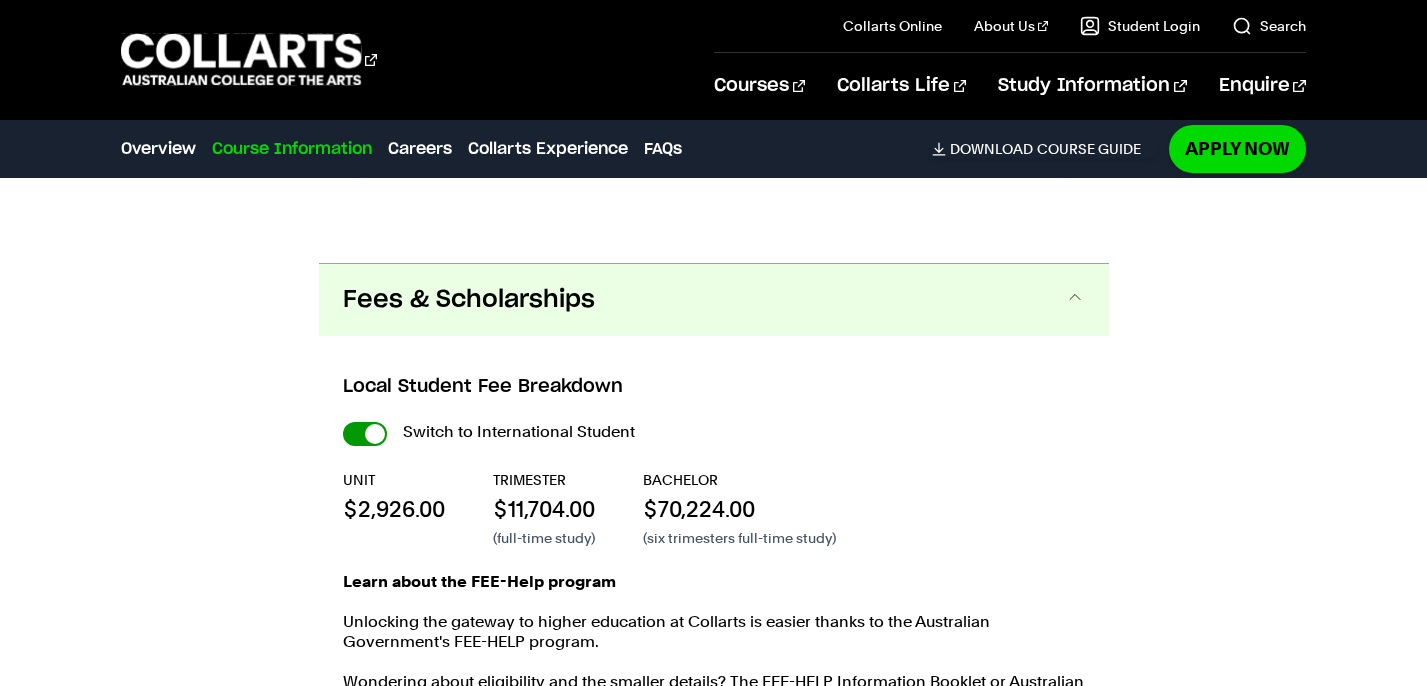 checkbox on "true" 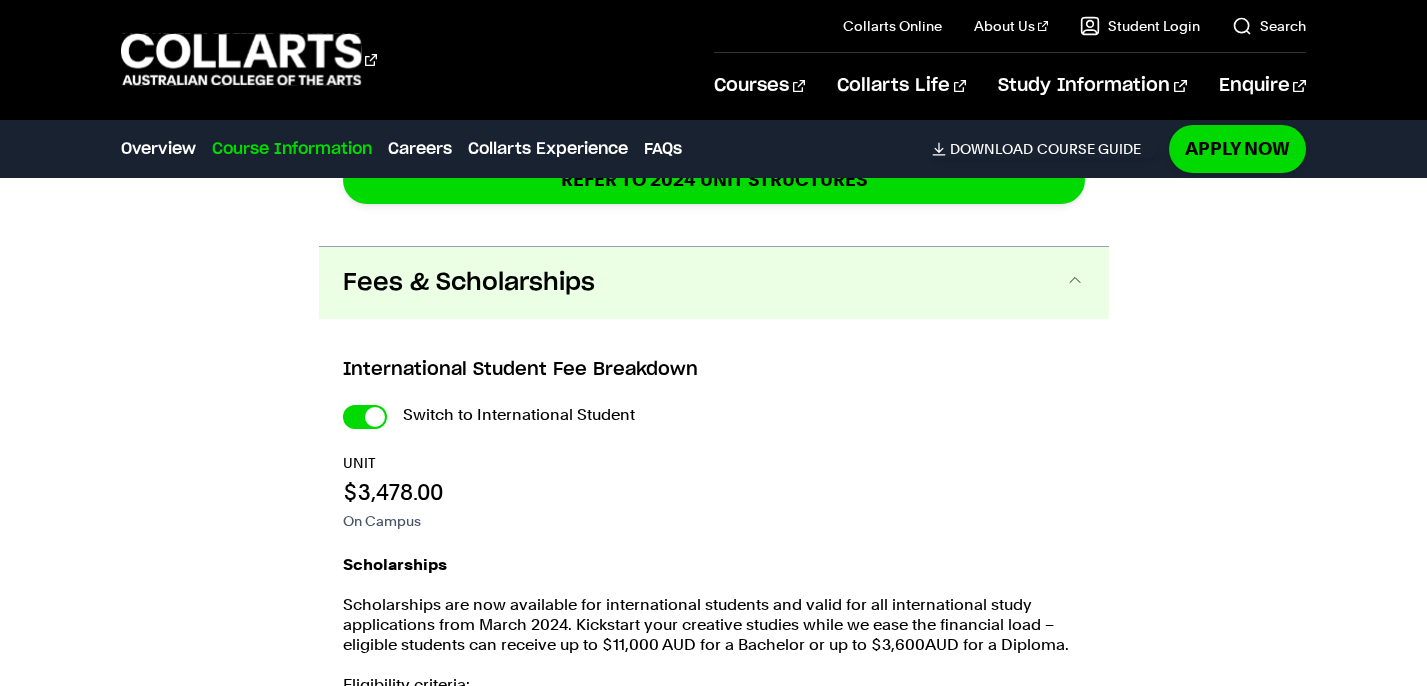 scroll, scrollTop: 4026, scrollLeft: 0, axis: vertical 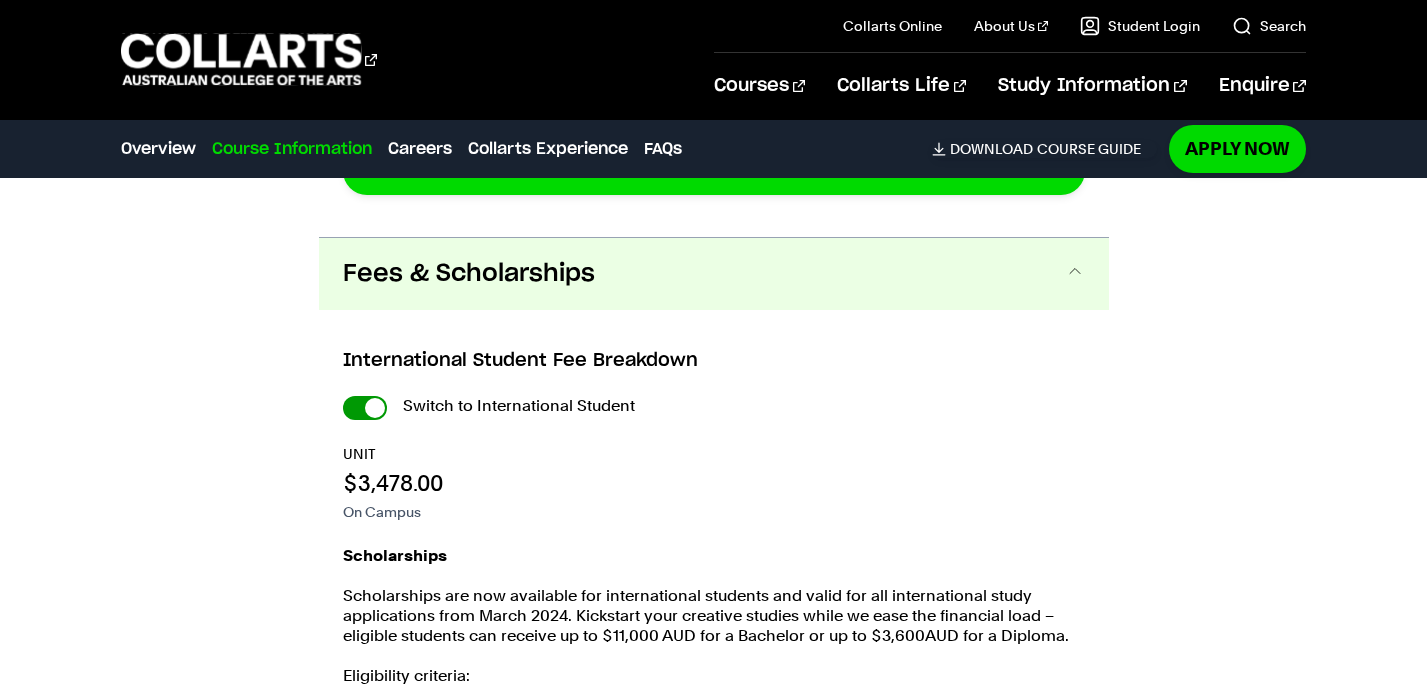 click on "International Student" at bounding box center [0, 0] 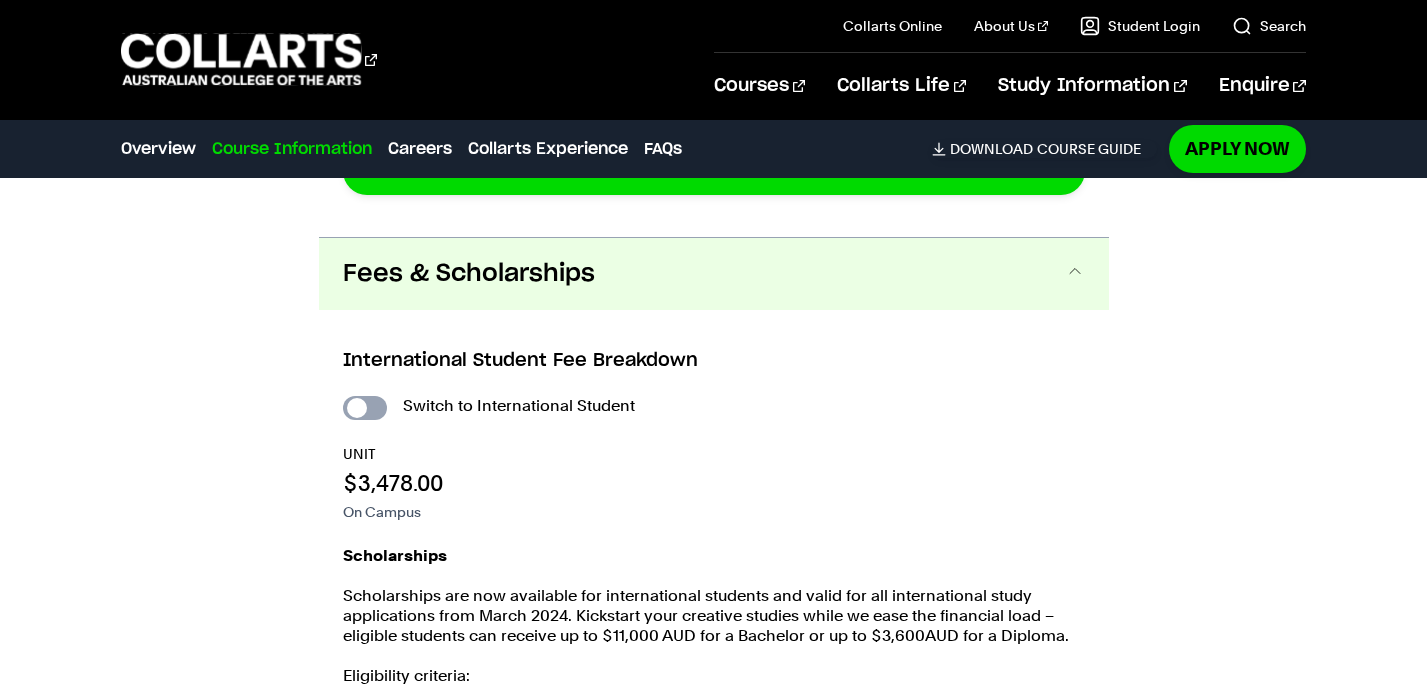 checkbox on "false" 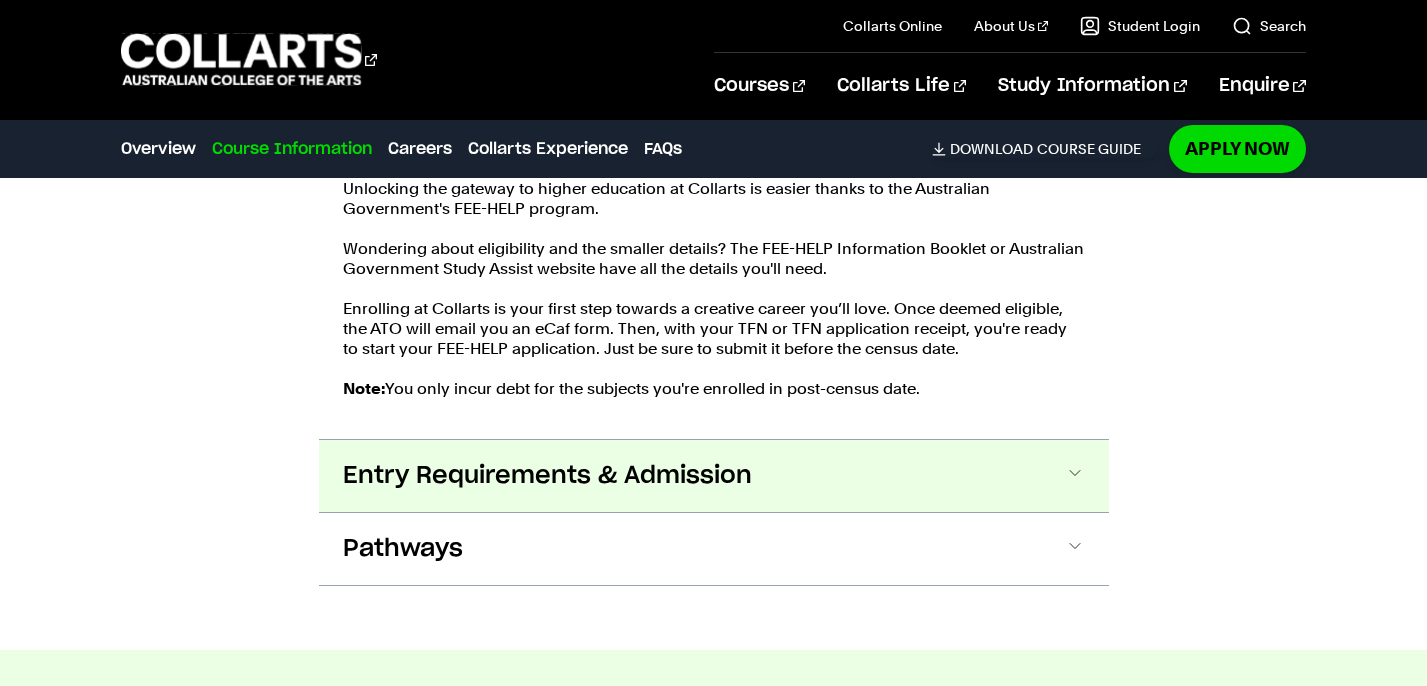 click on "Entry Requirements & Admission" at bounding box center (547, 476) 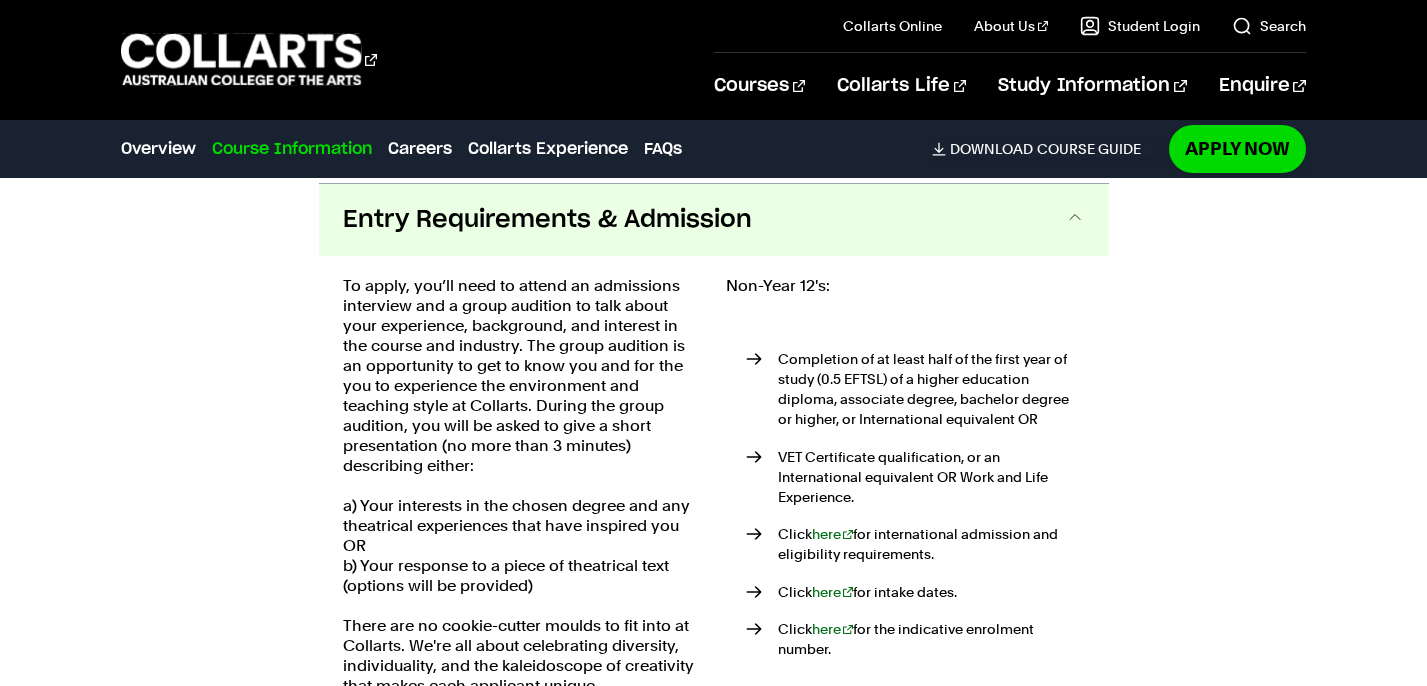 scroll, scrollTop: 4318, scrollLeft: 0, axis: vertical 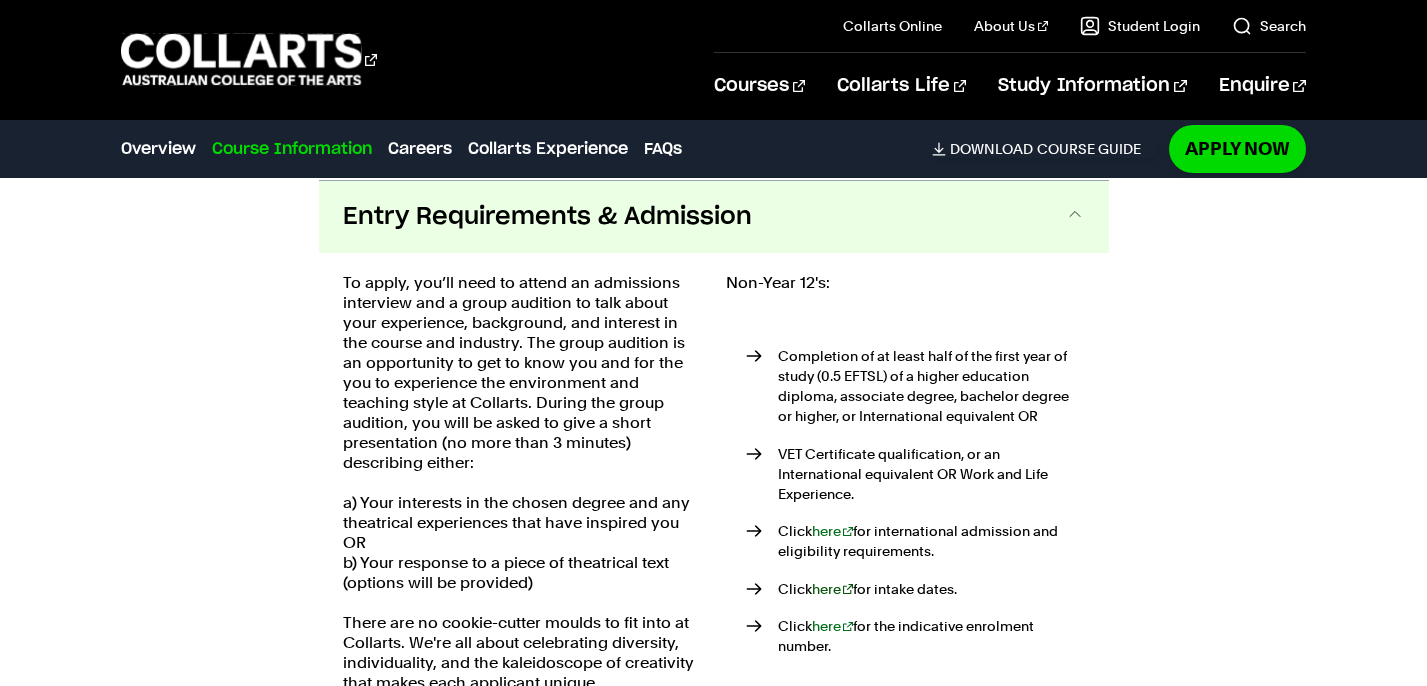 click on "here" at bounding box center [833, 589] 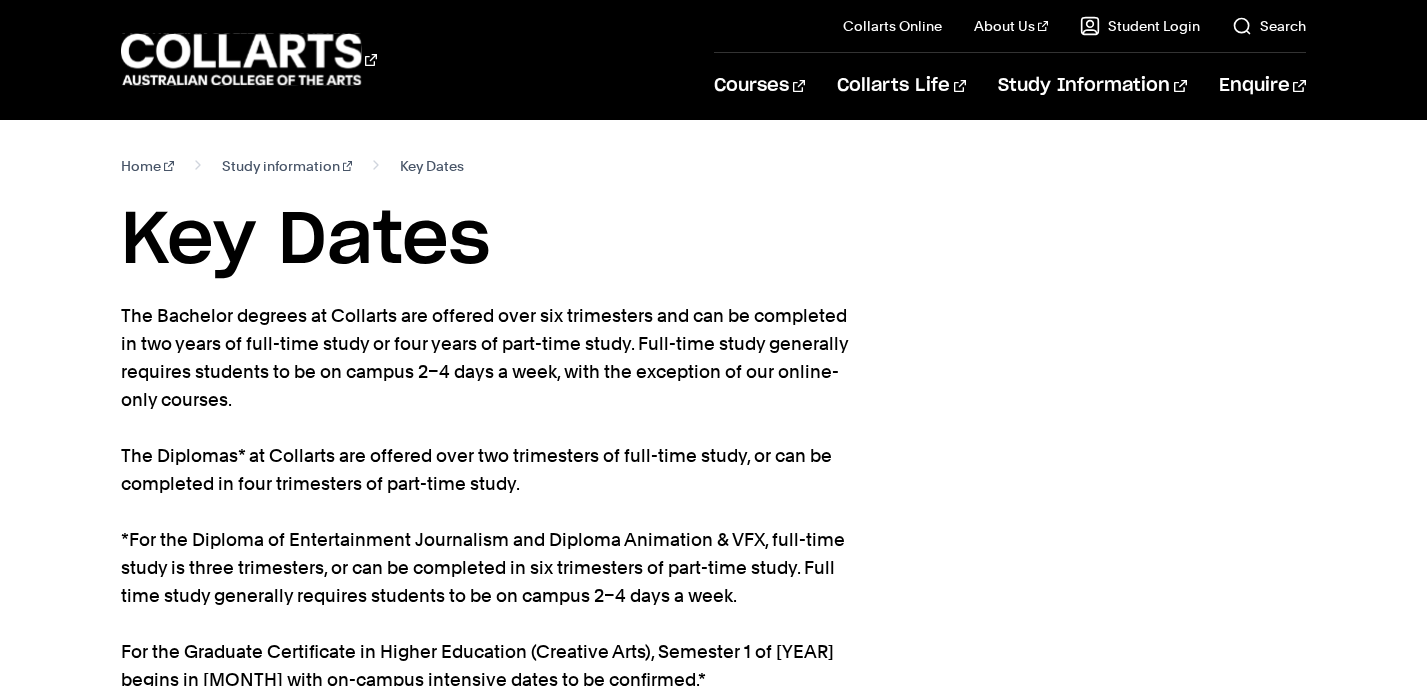 scroll, scrollTop: 0, scrollLeft: 0, axis: both 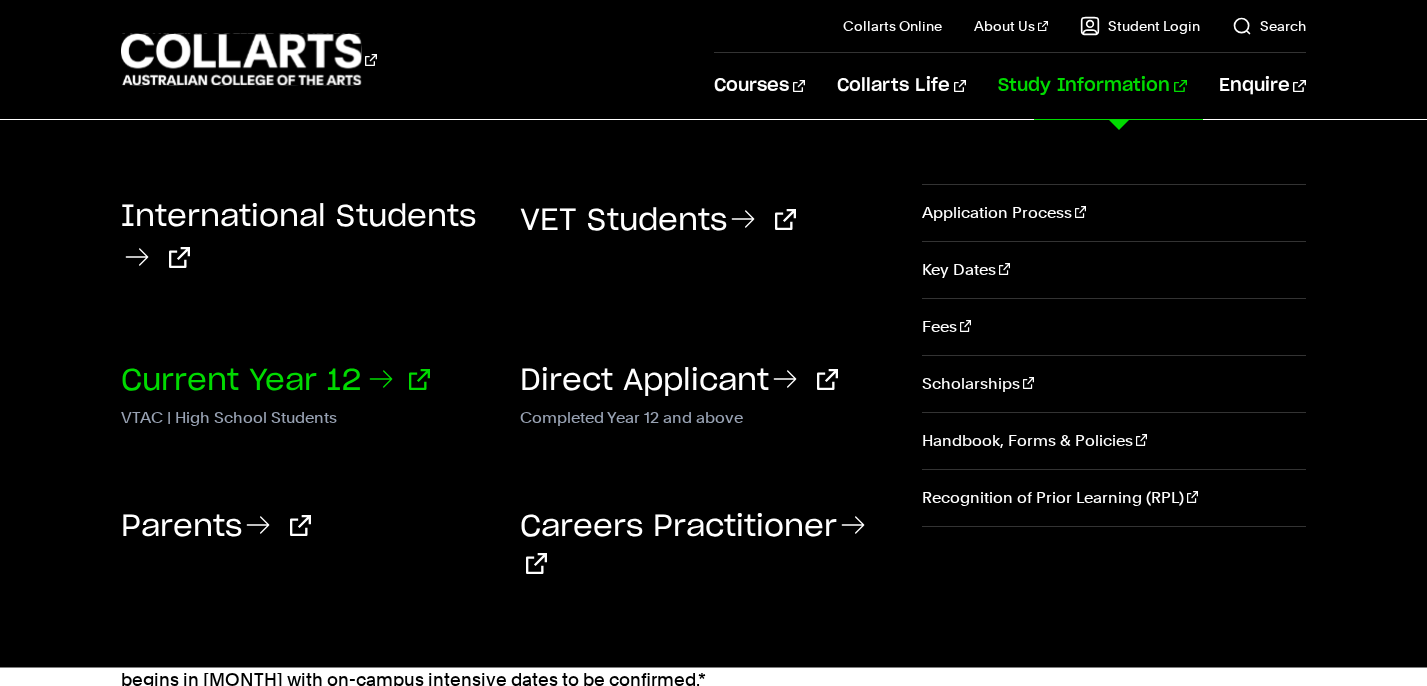 click on "Current Year 12" at bounding box center [275, 381] 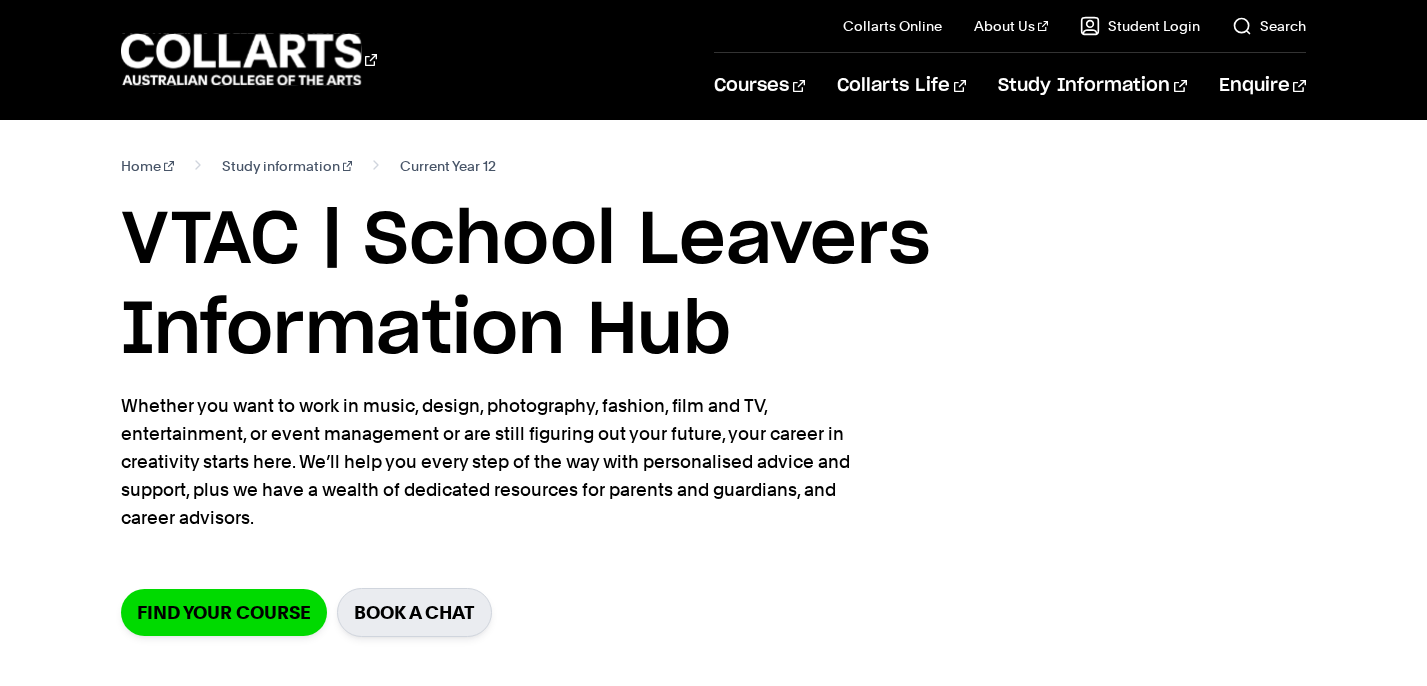 scroll, scrollTop: 0, scrollLeft: 0, axis: both 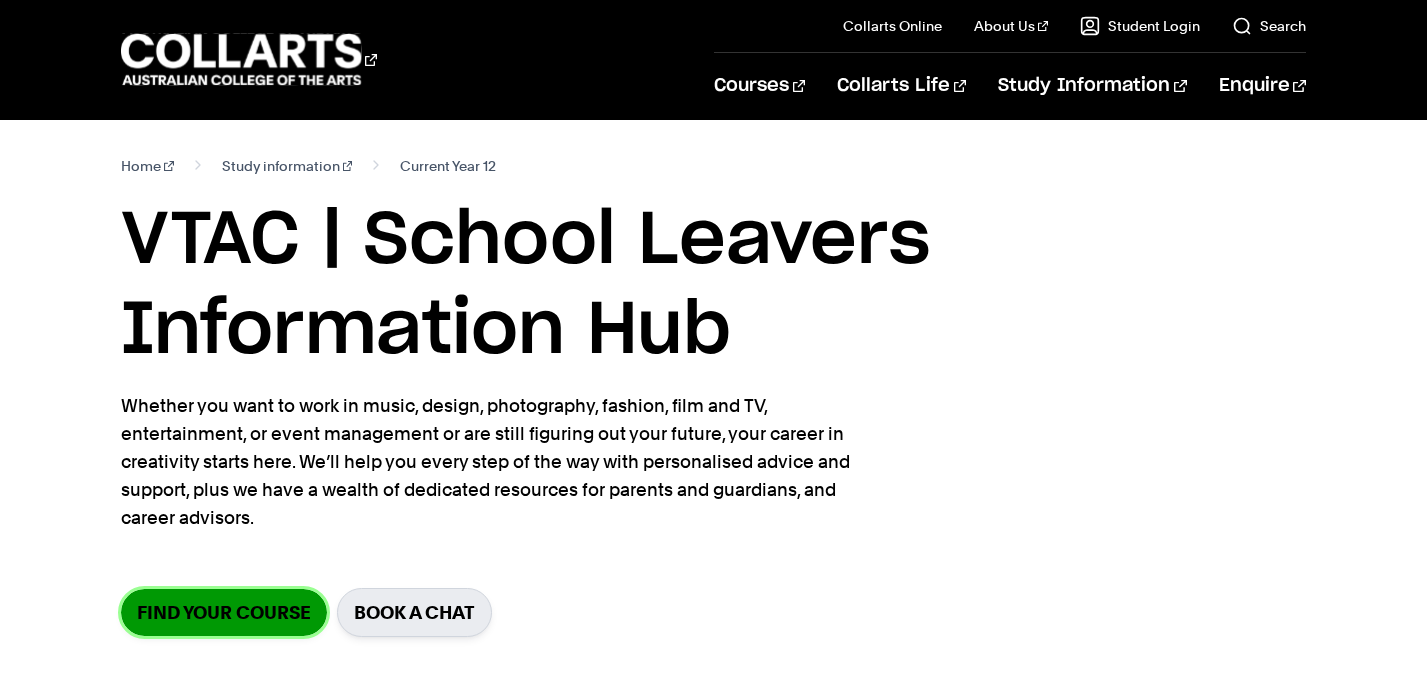 click on "Find your course" at bounding box center (224, 612) 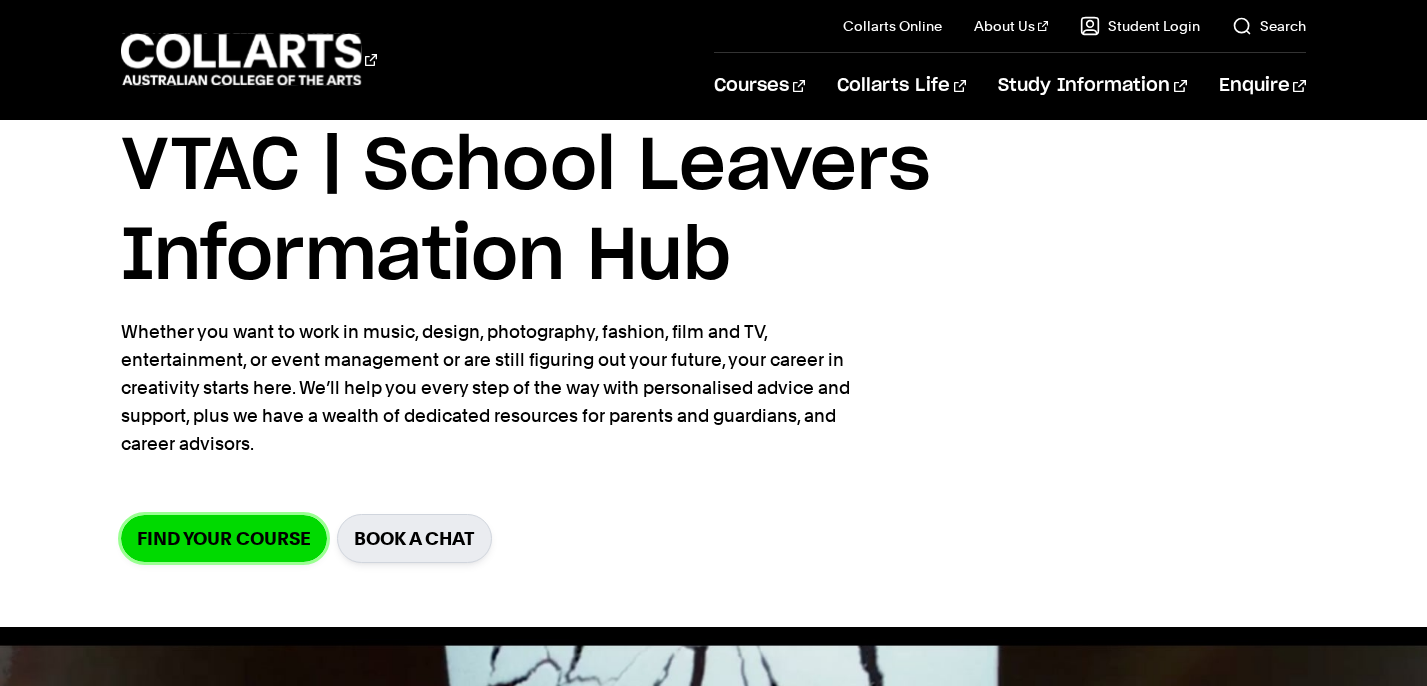 scroll, scrollTop: 0, scrollLeft: 0, axis: both 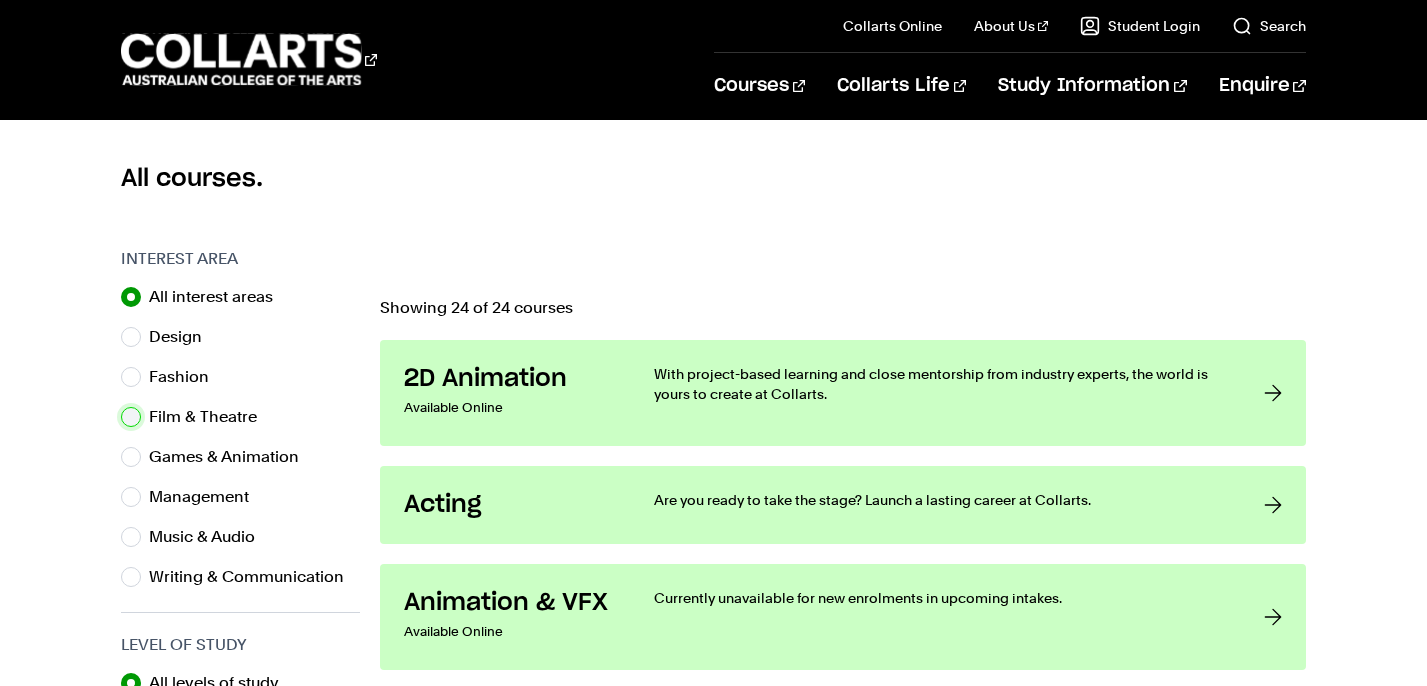 click on "Film & Theatre" at bounding box center (131, 417) 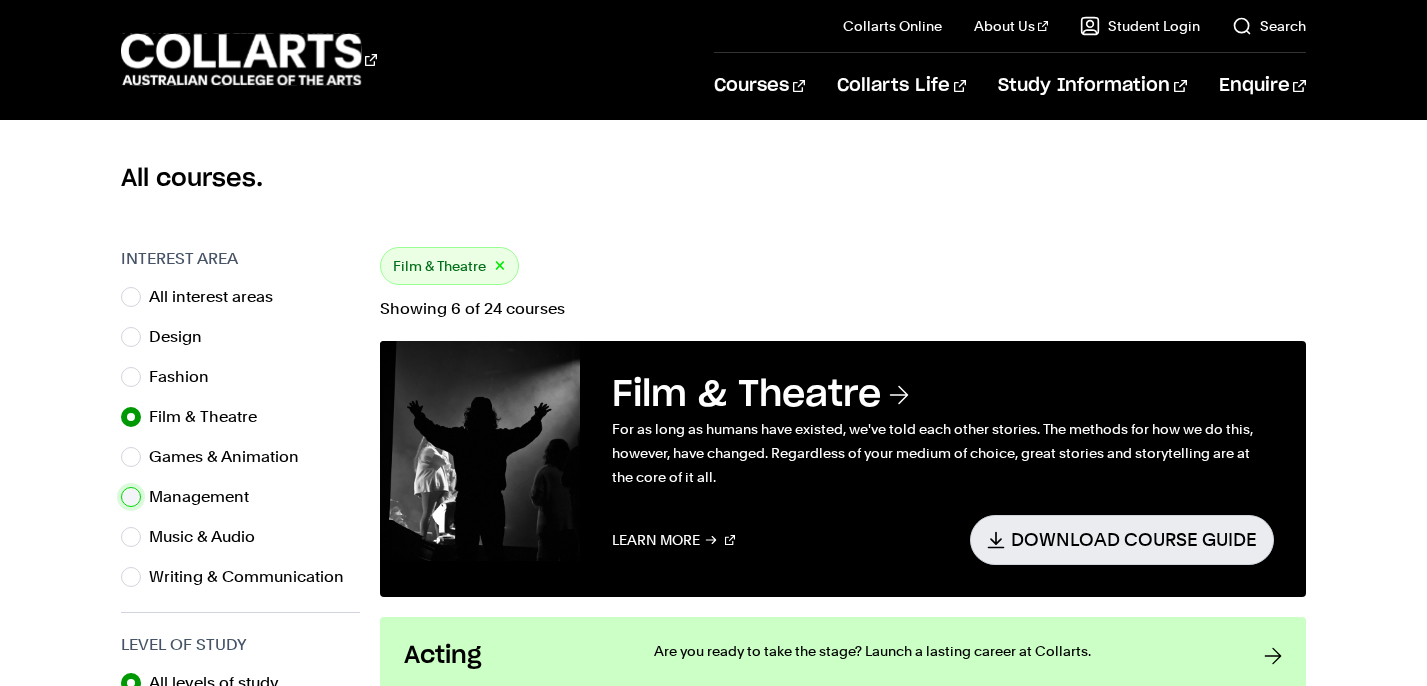 click on "Management" at bounding box center (131, 497) 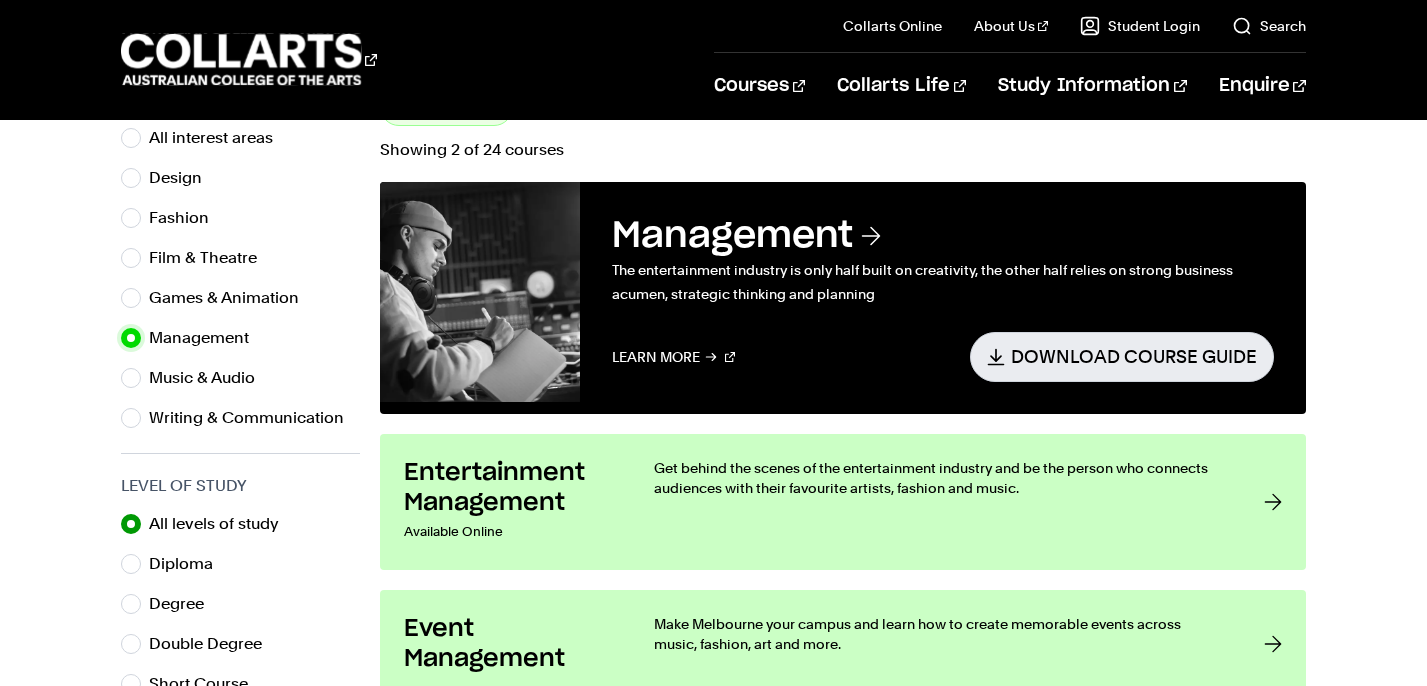 scroll, scrollTop: 674, scrollLeft: 0, axis: vertical 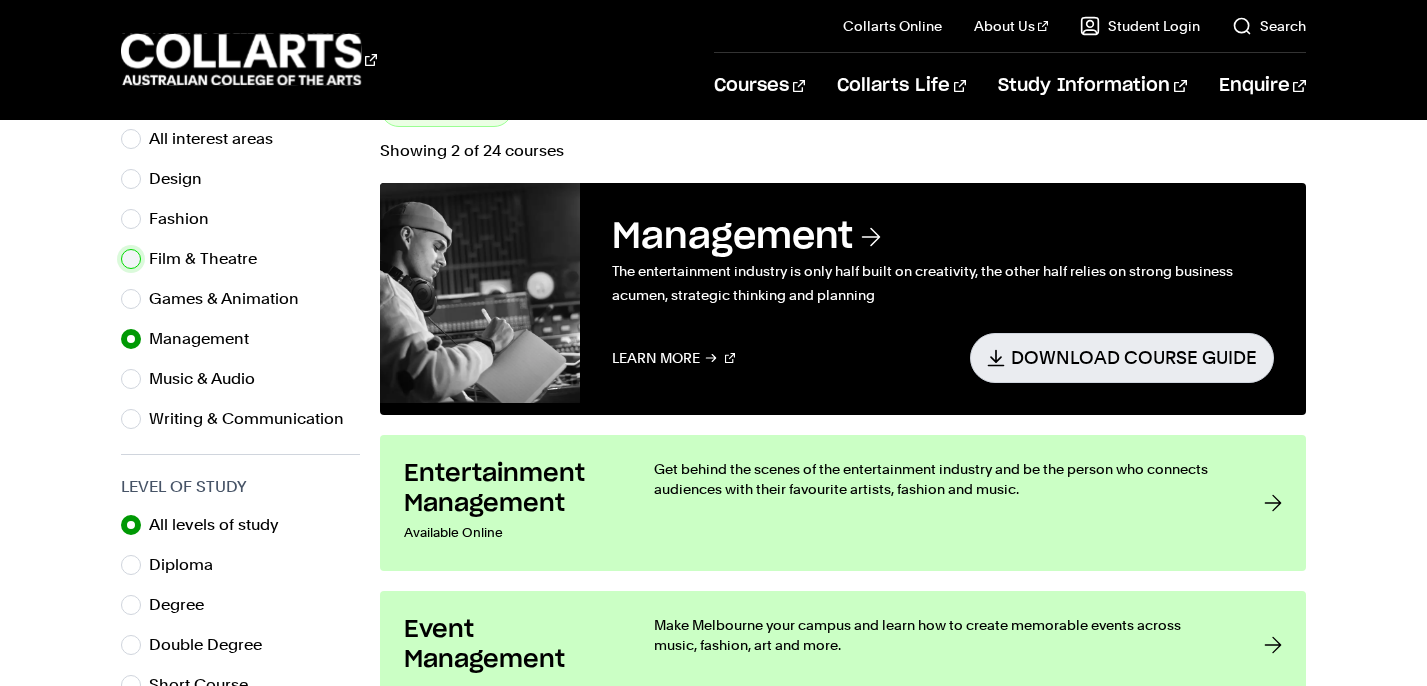 click on "Film & Theatre" at bounding box center (131, 259) 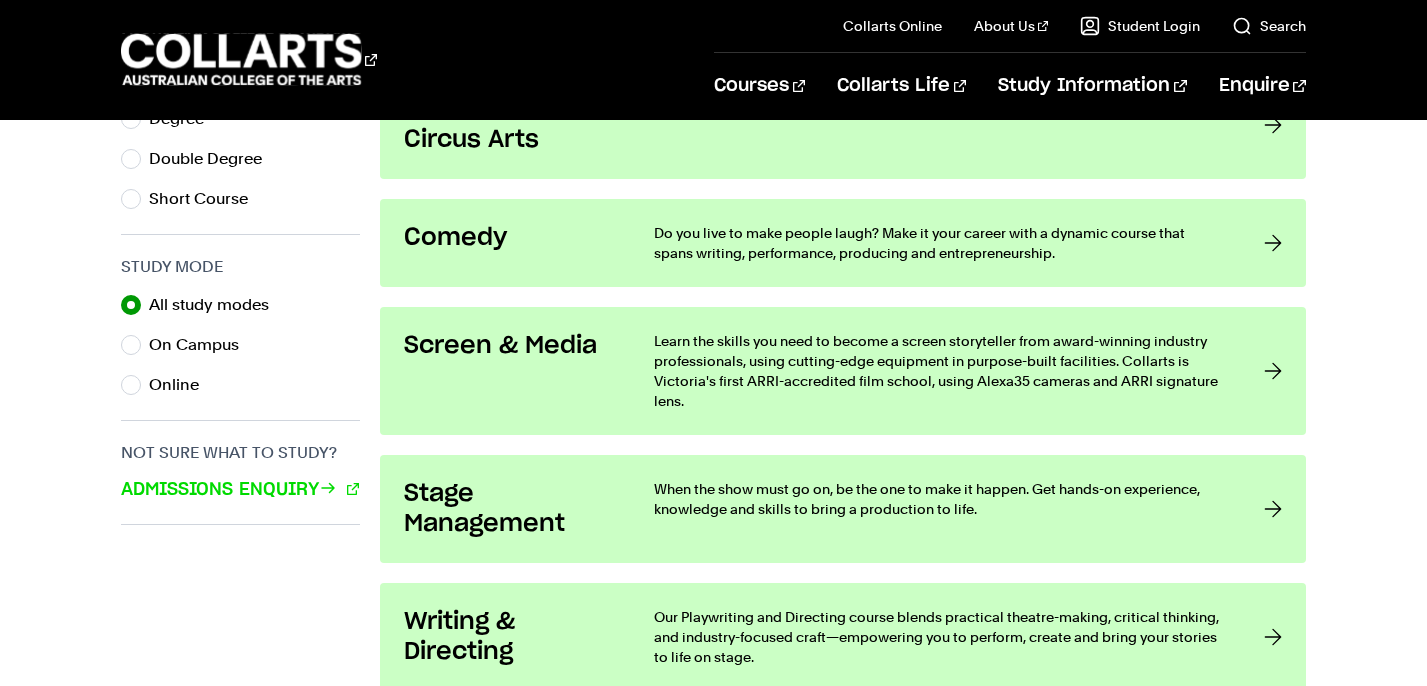 scroll, scrollTop: 1159, scrollLeft: 0, axis: vertical 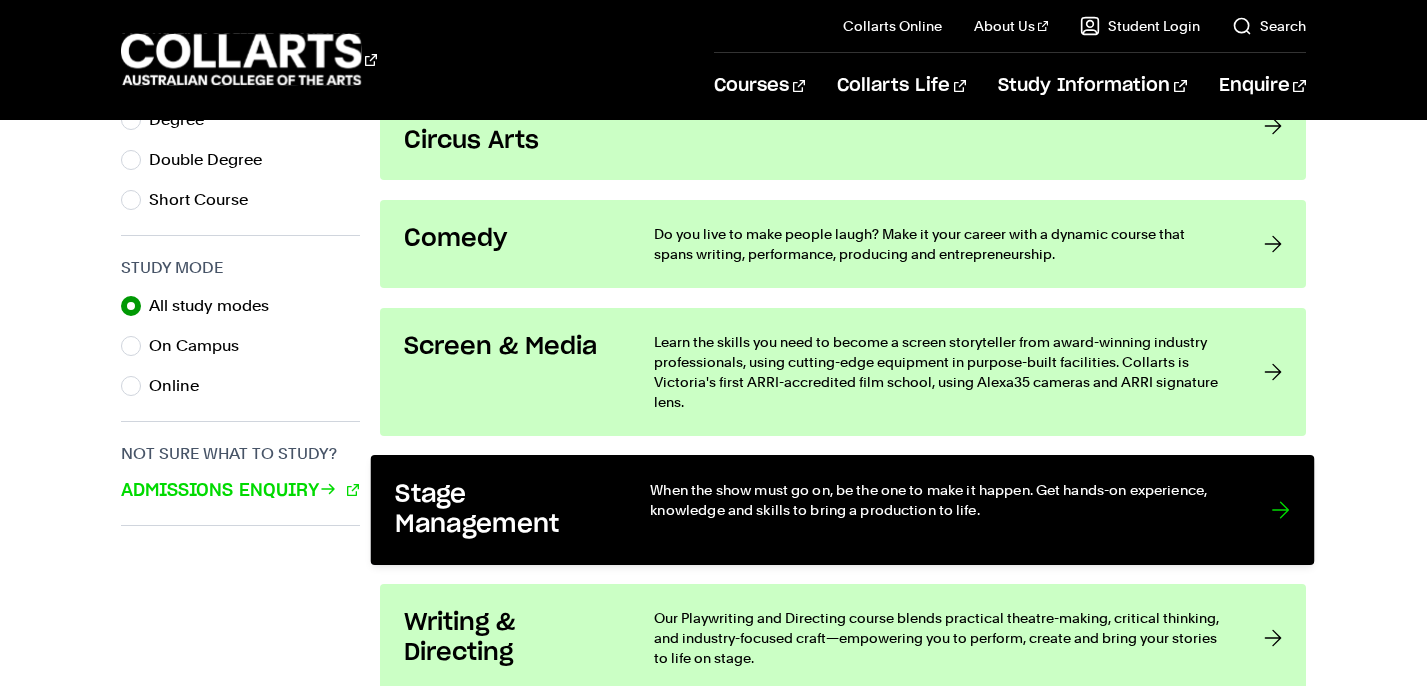 click at bounding box center (1281, 509) 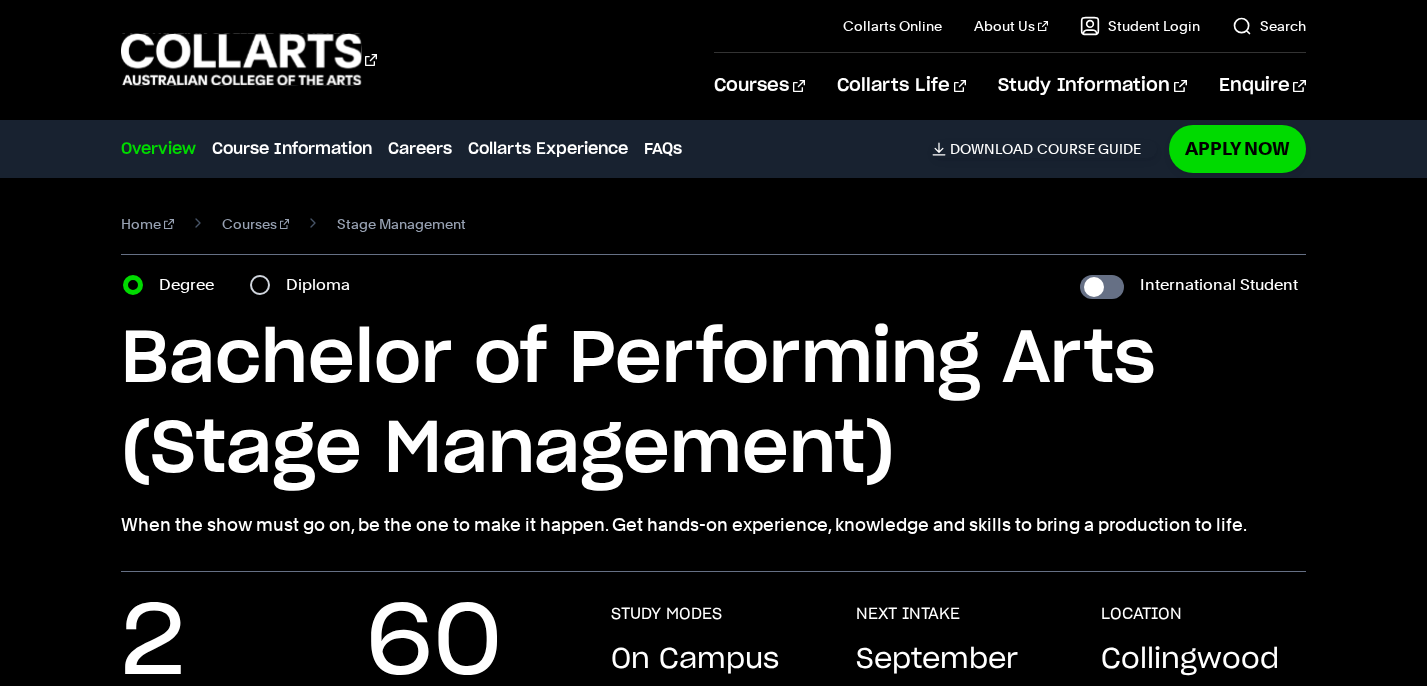 scroll, scrollTop: 0, scrollLeft: 0, axis: both 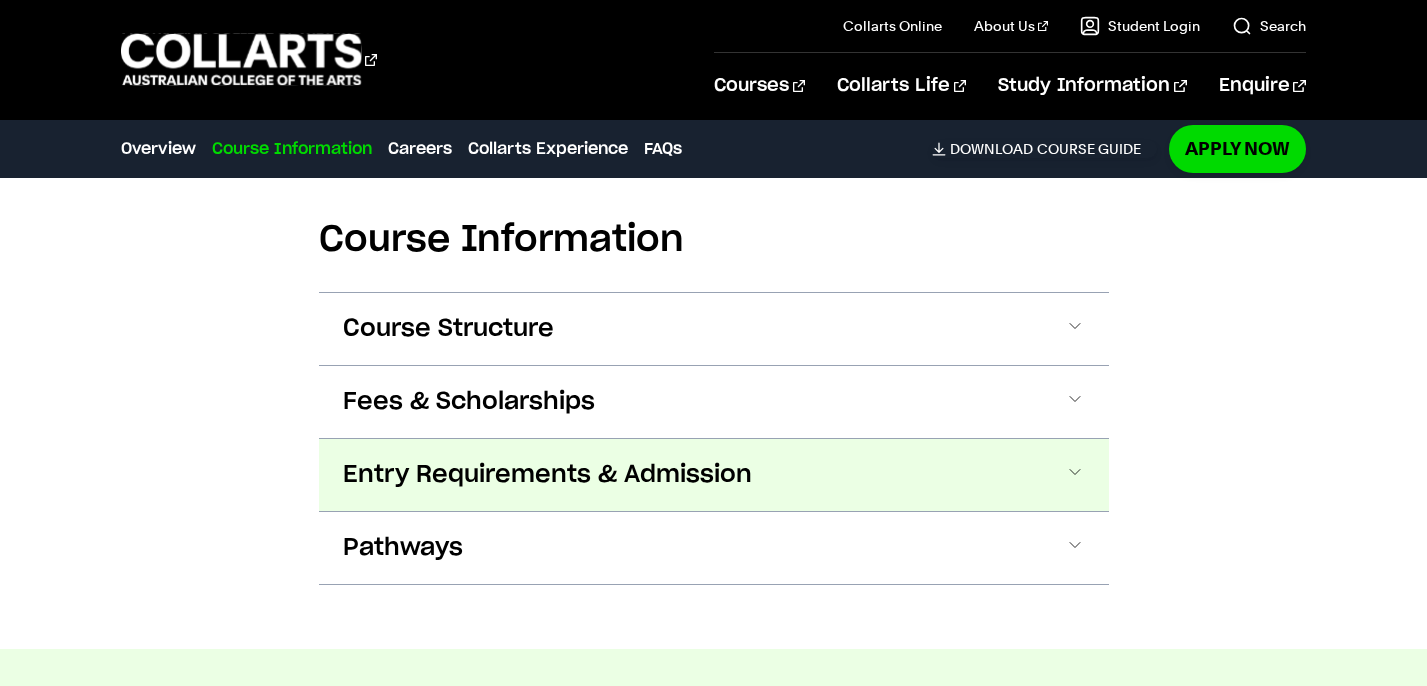 click at bounding box center [1075, 475] 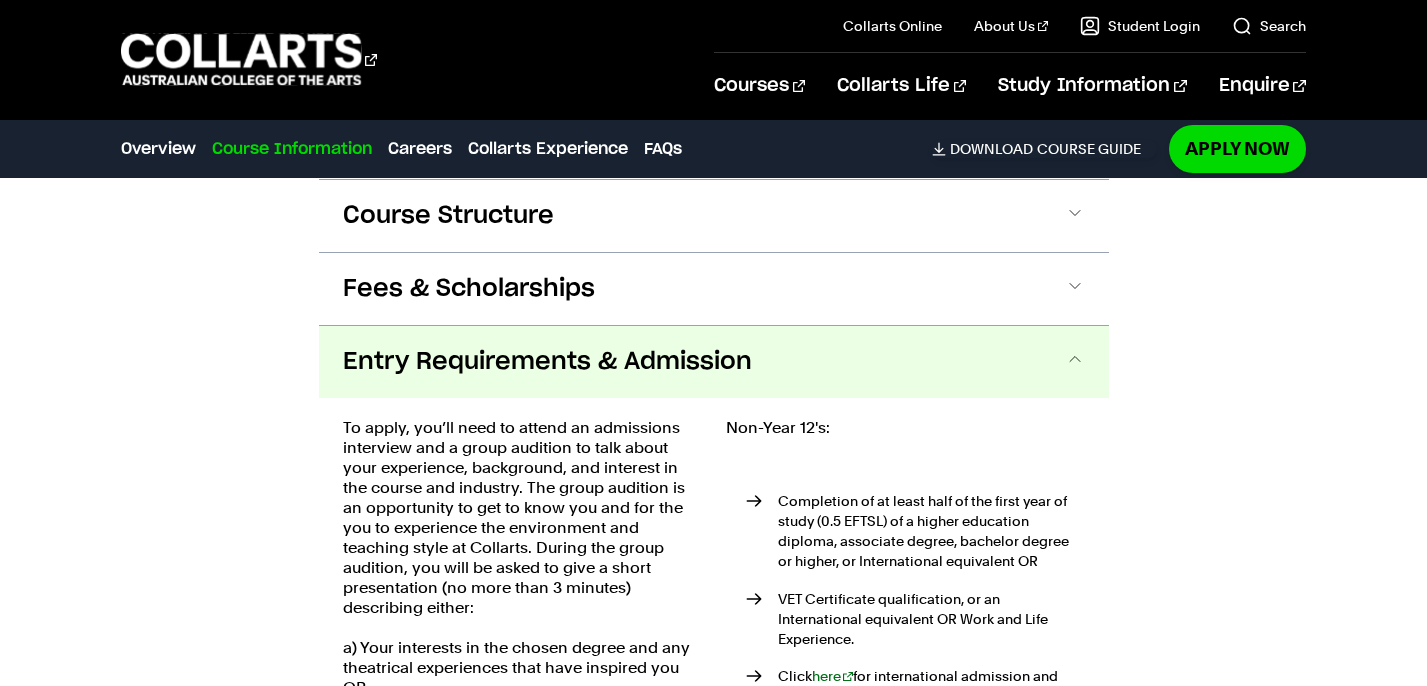scroll, scrollTop: 2202, scrollLeft: 0, axis: vertical 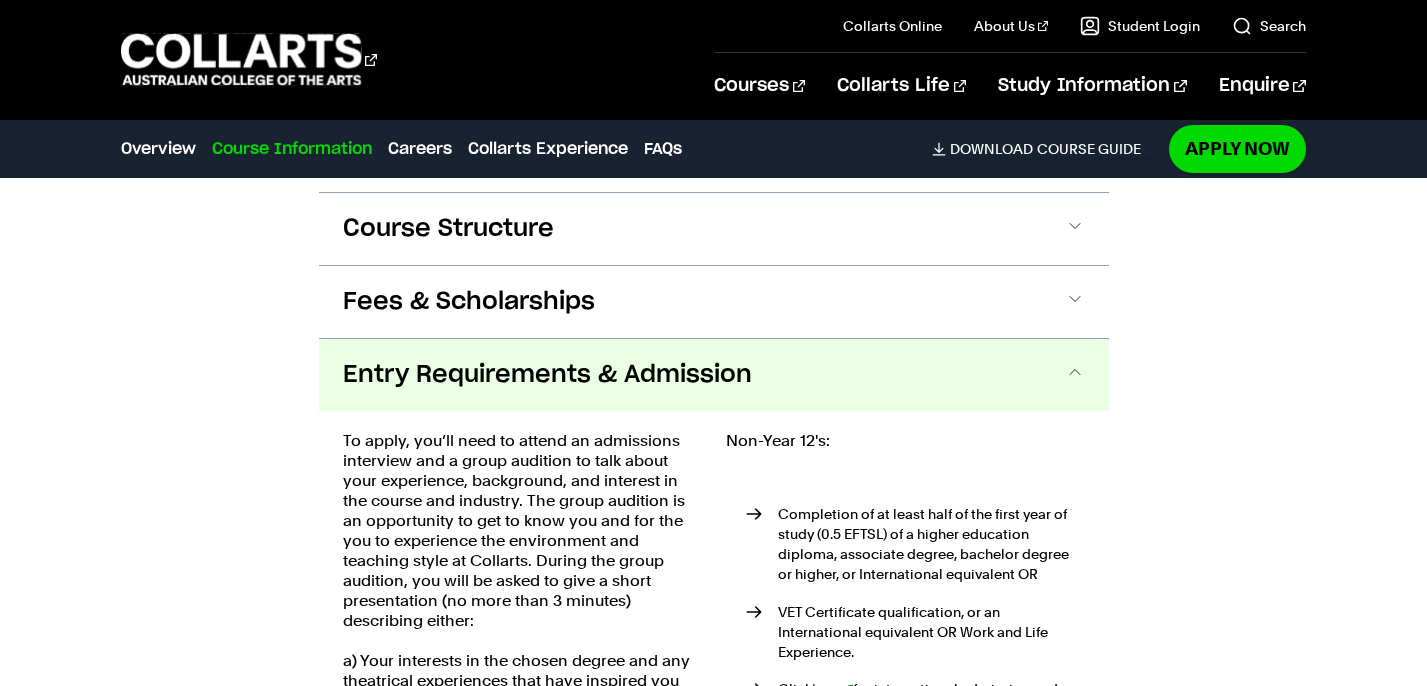 click at bounding box center [1075, 375] 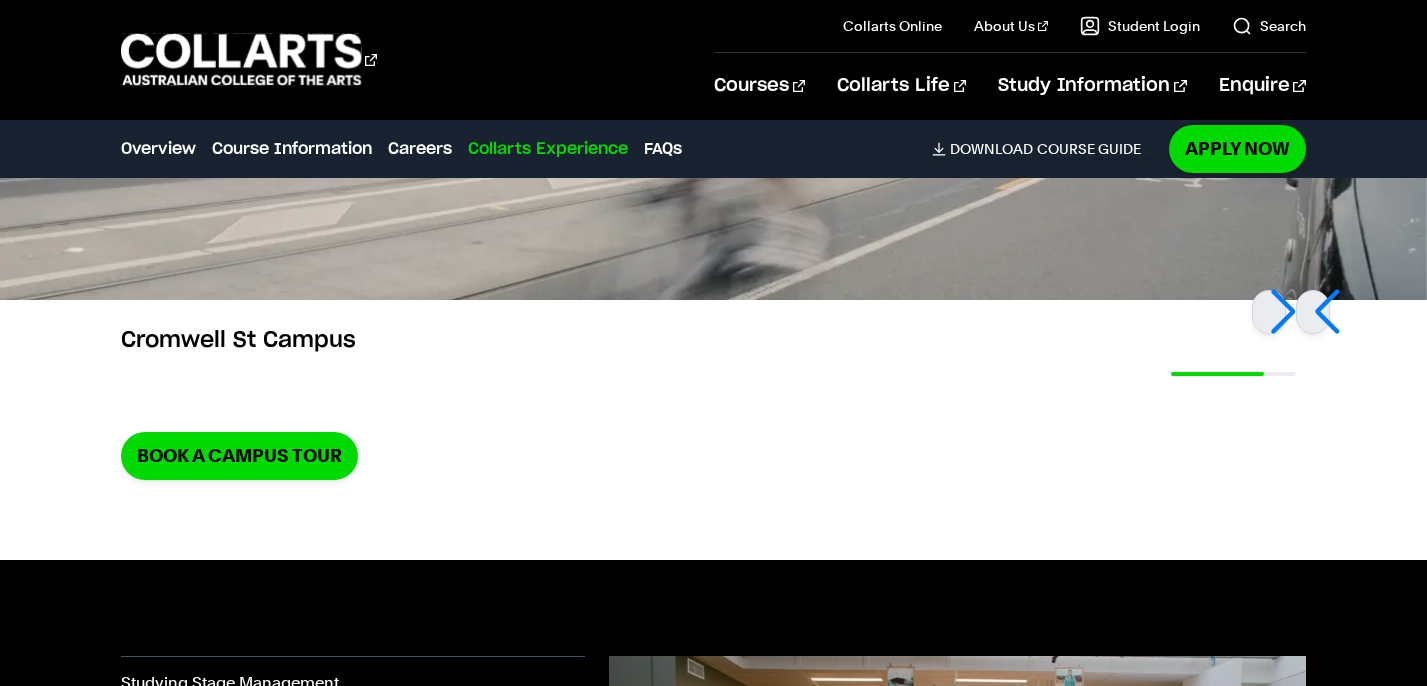 scroll, scrollTop: 4338, scrollLeft: 0, axis: vertical 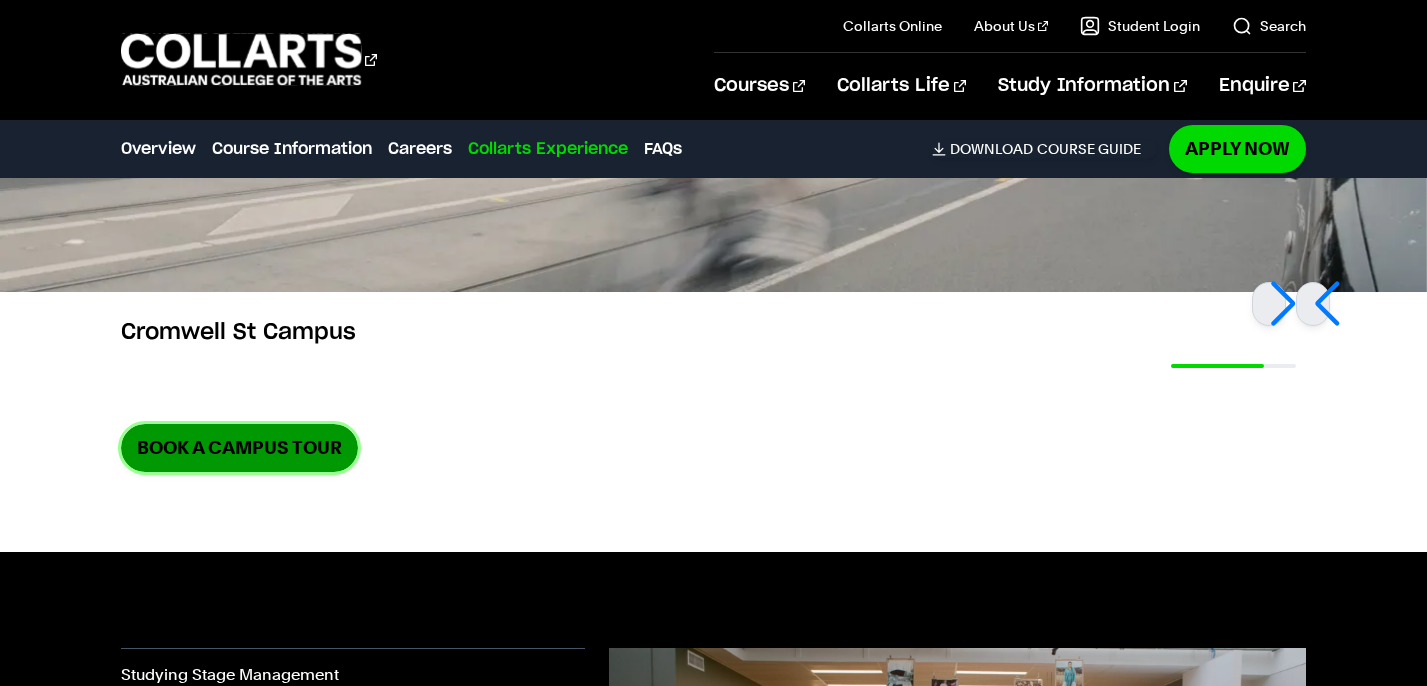 click on "Book a Campus Tour" at bounding box center [239, 447] 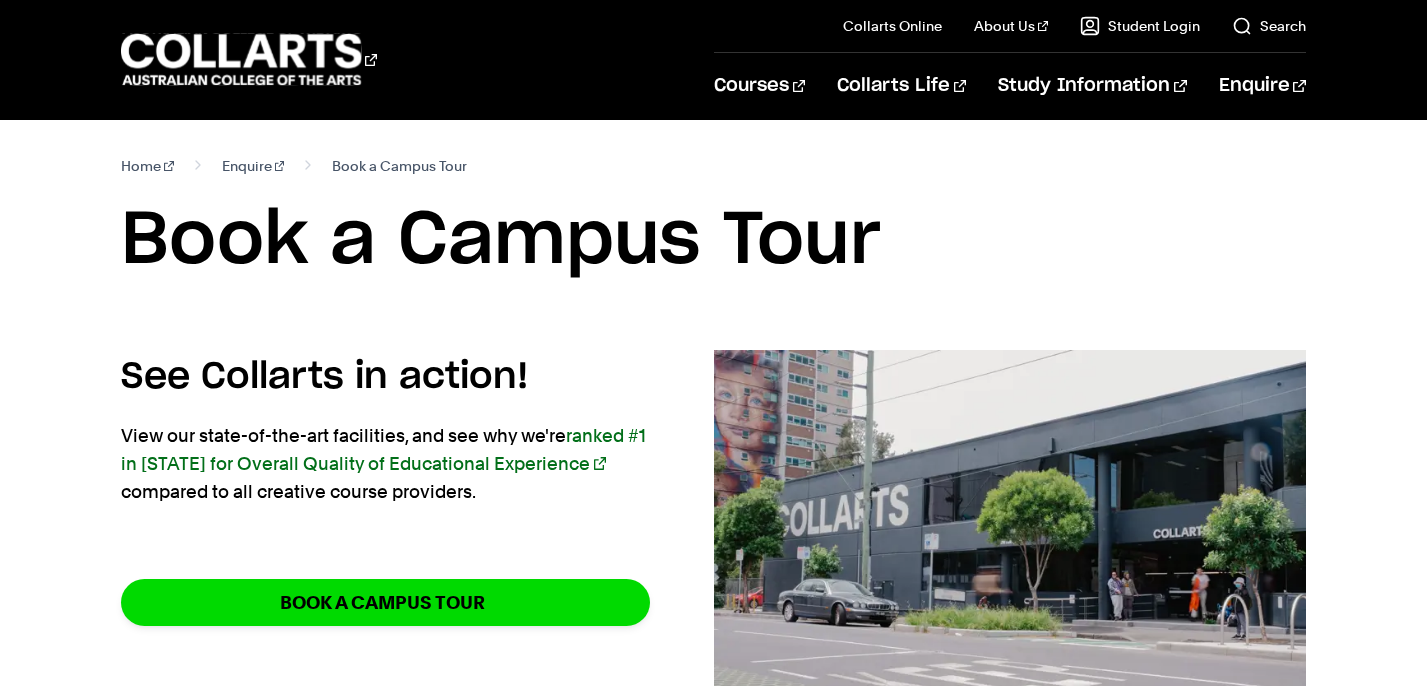 scroll, scrollTop: 0, scrollLeft: 0, axis: both 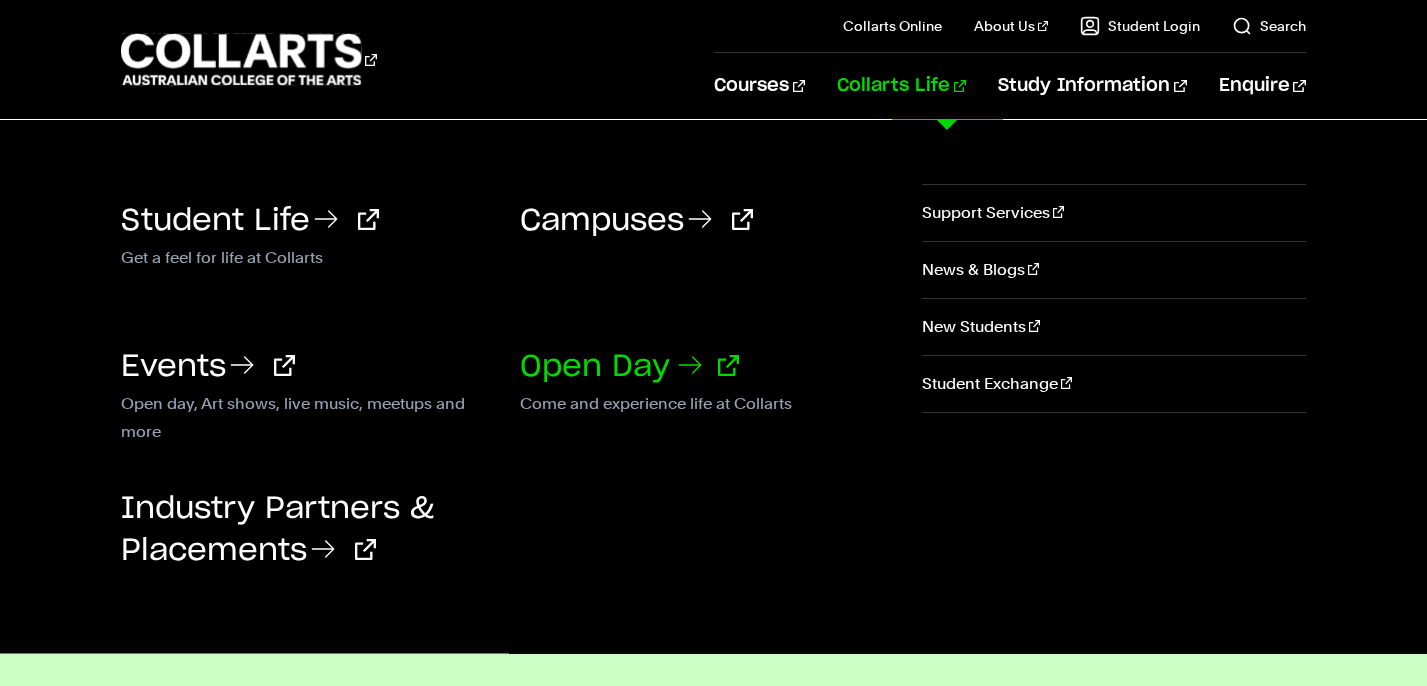 click on "Open Day" at bounding box center (629, 367) 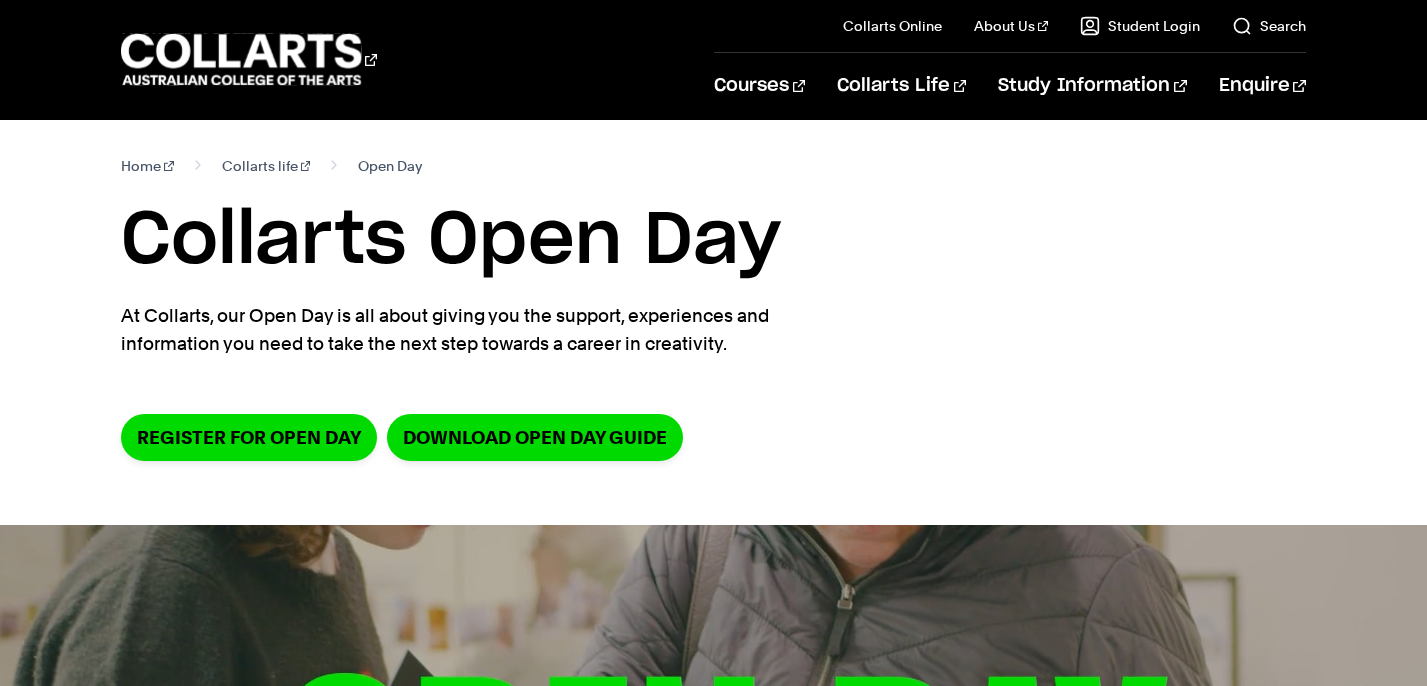 scroll, scrollTop: 0, scrollLeft: 0, axis: both 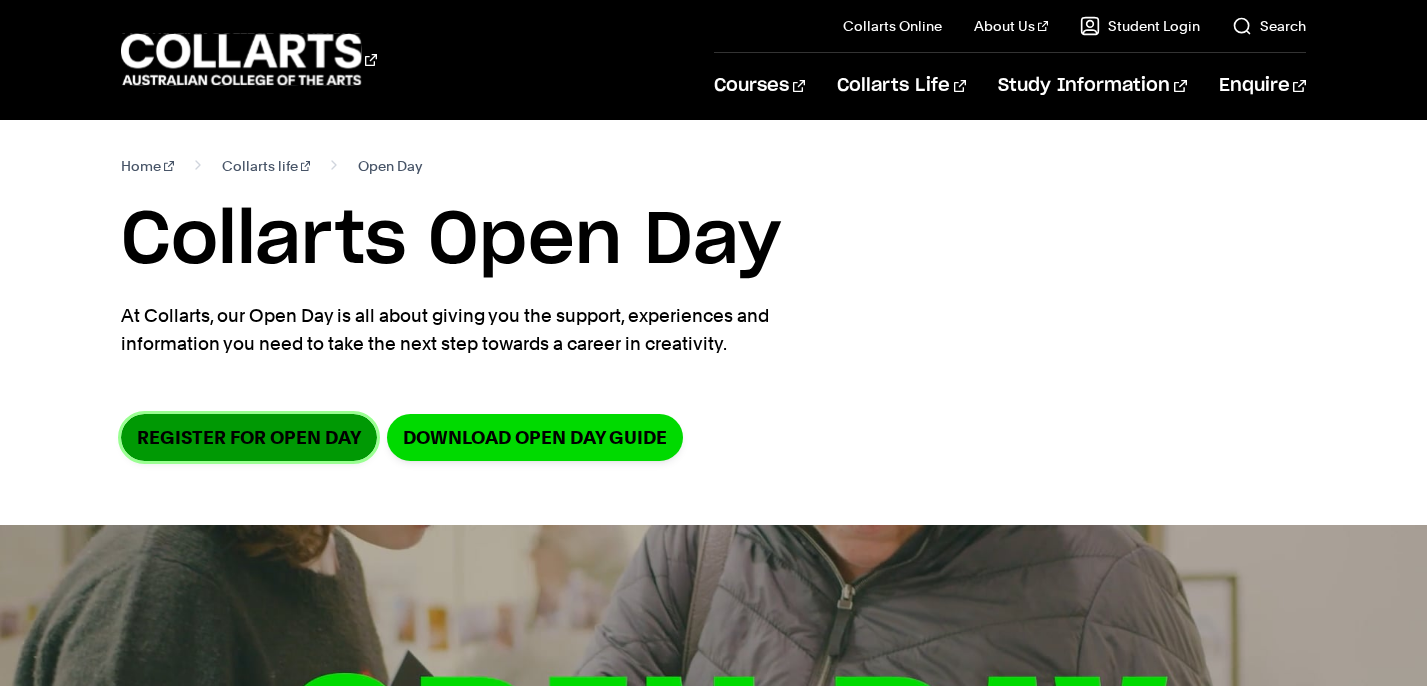 click on "Register for Open Day" at bounding box center (249, 437) 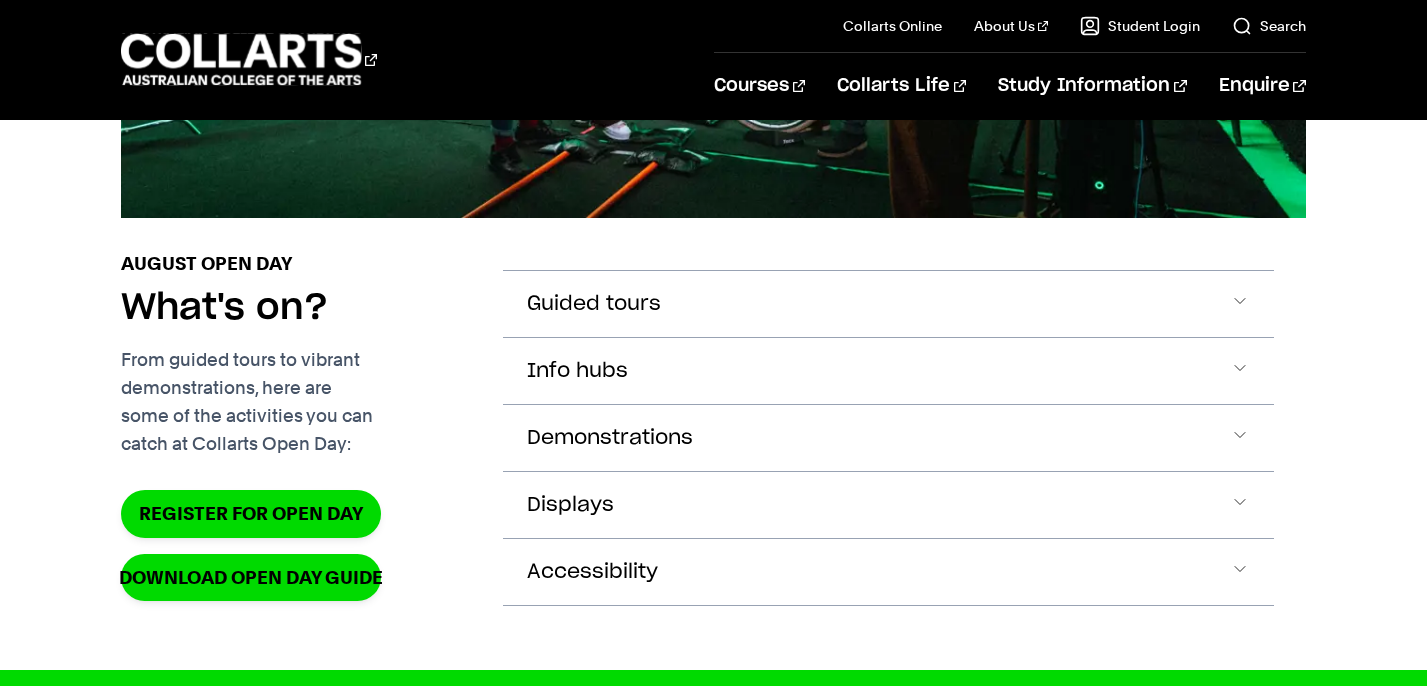 scroll, scrollTop: 2050, scrollLeft: 0, axis: vertical 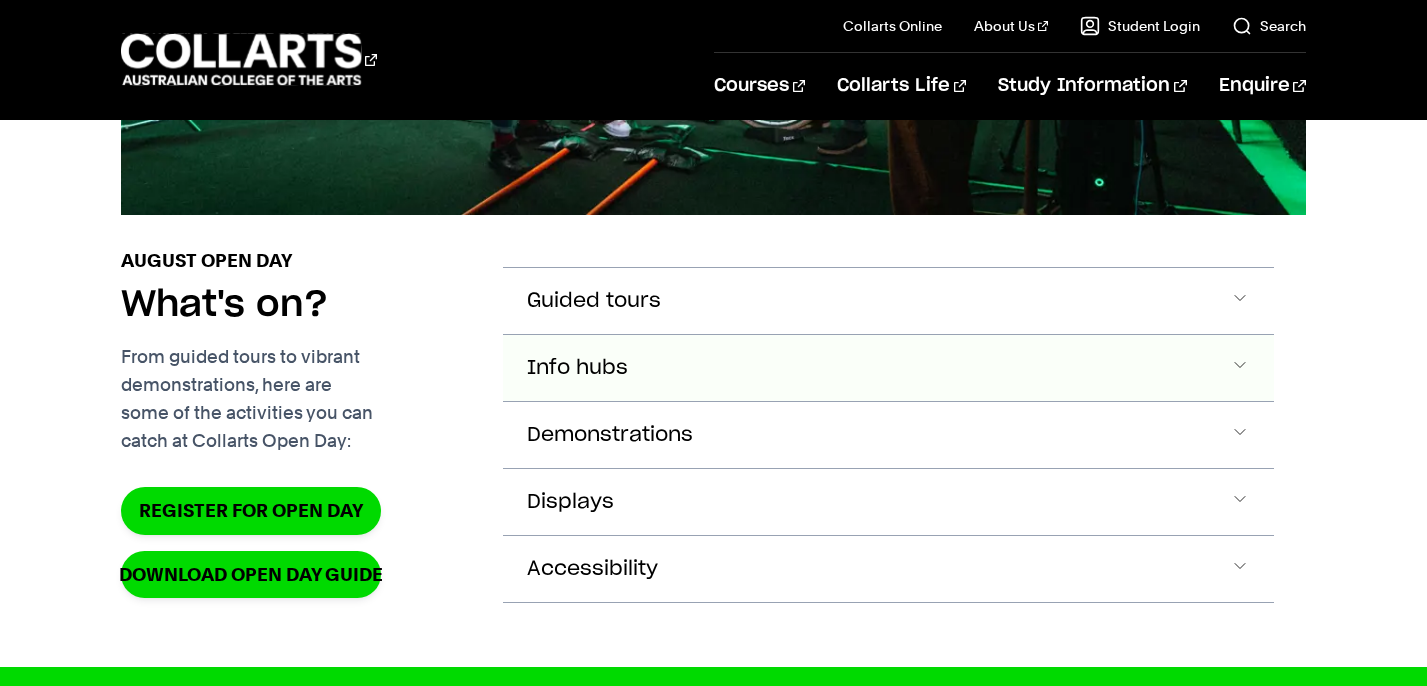 click at bounding box center (1240, 301) 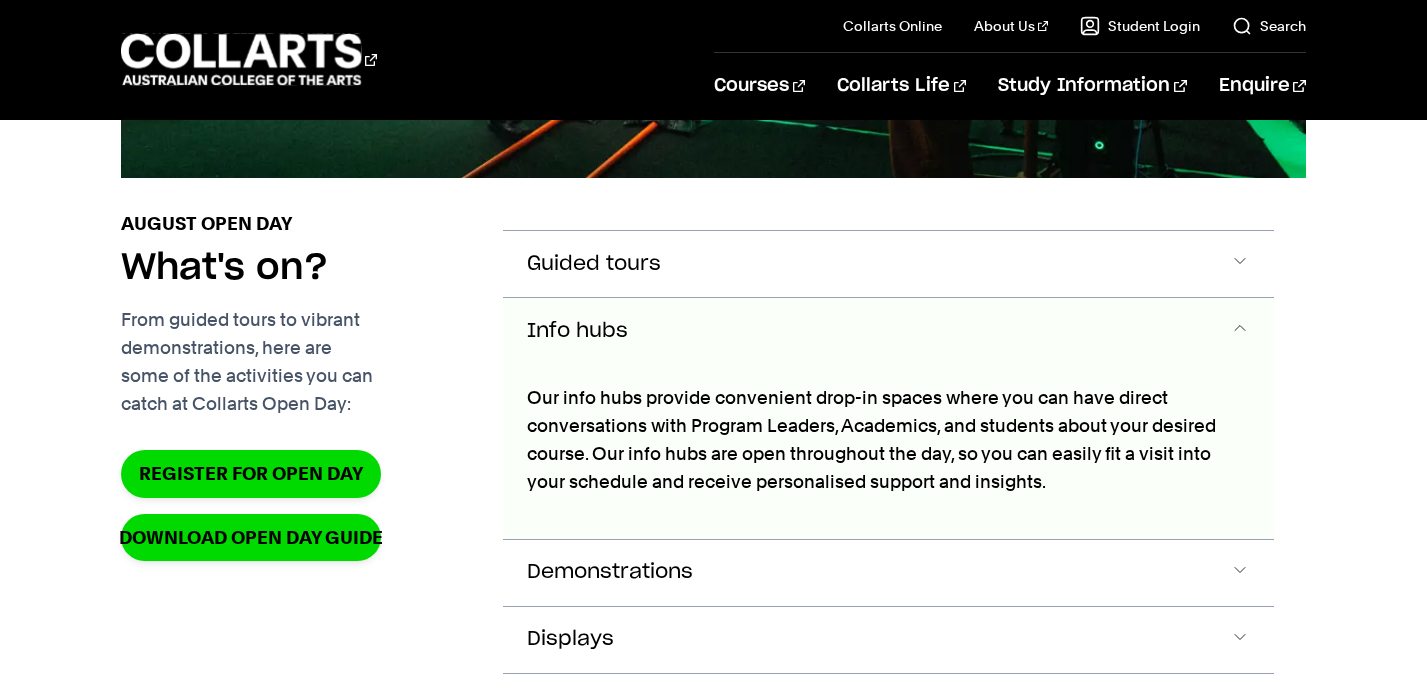 scroll, scrollTop: 2082, scrollLeft: 0, axis: vertical 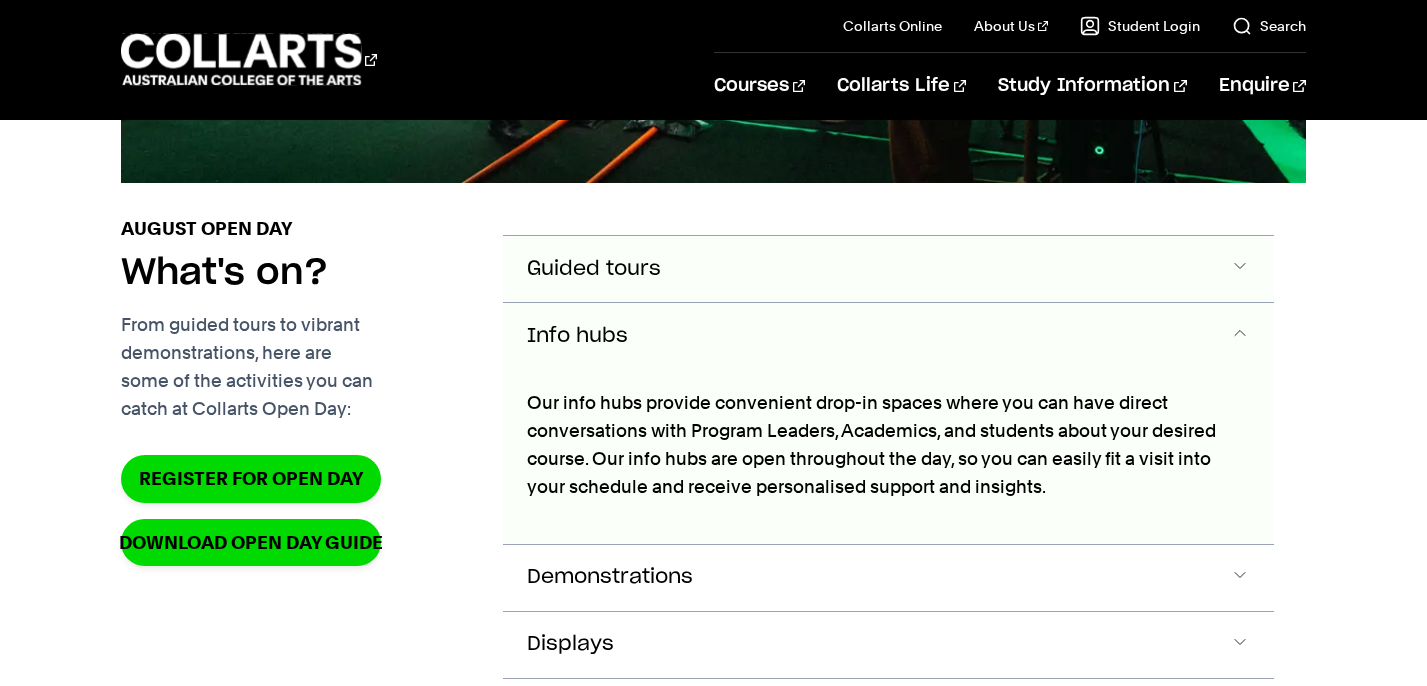 click at bounding box center [1240, 269] 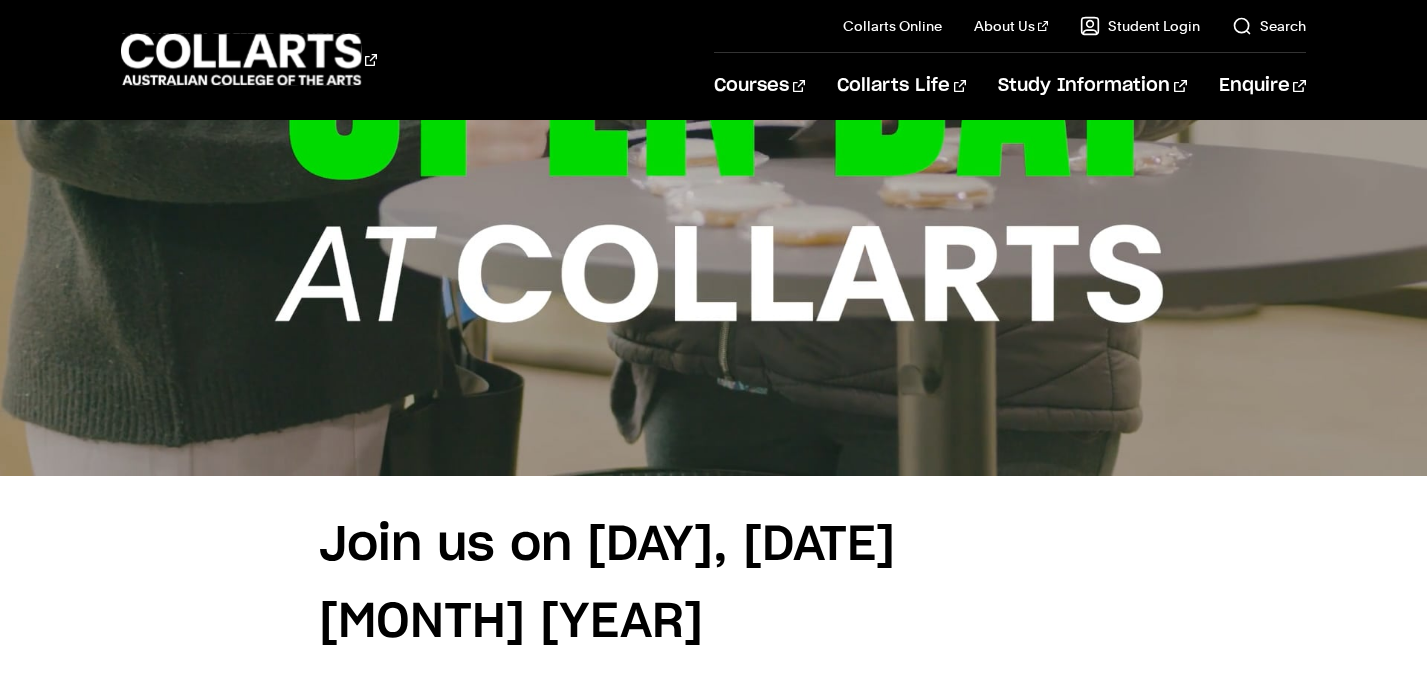 scroll, scrollTop: 766, scrollLeft: 0, axis: vertical 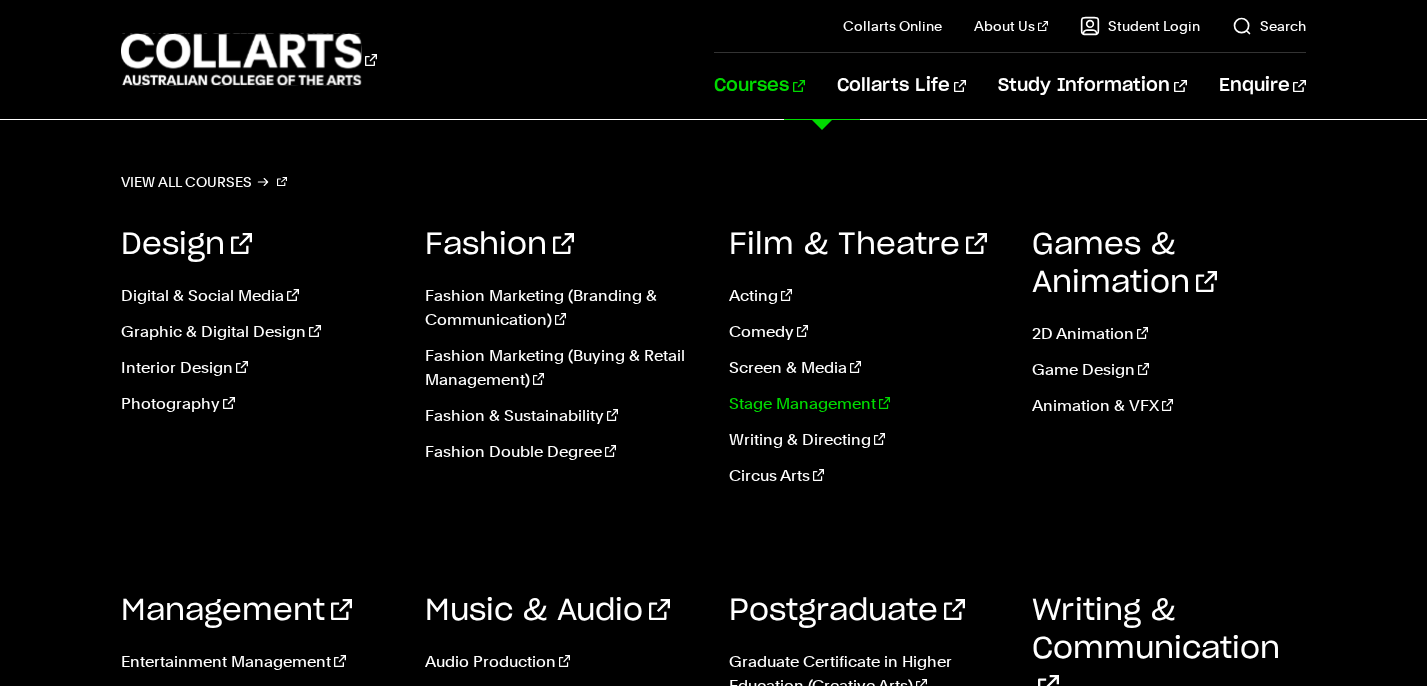click on "Stage Management" at bounding box center (866, 404) 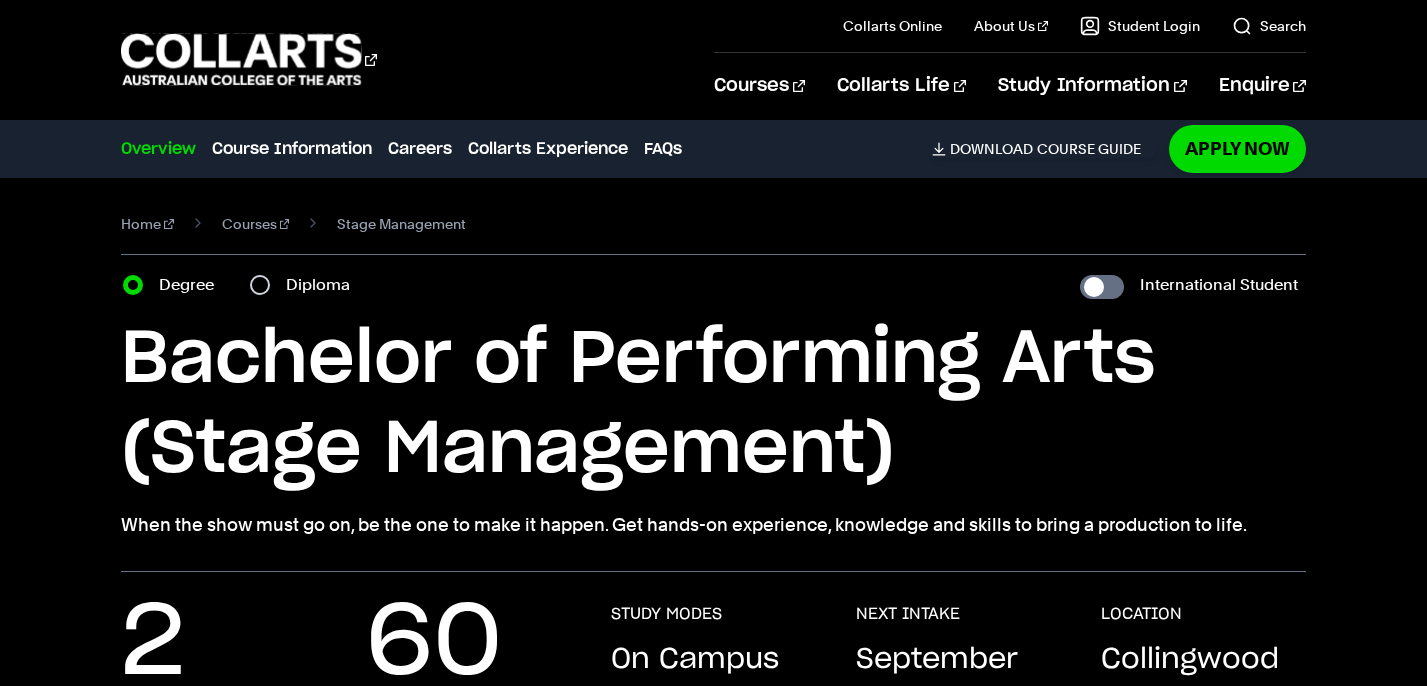 scroll, scrollTop: 0, scrollLeft: 0, axis: both 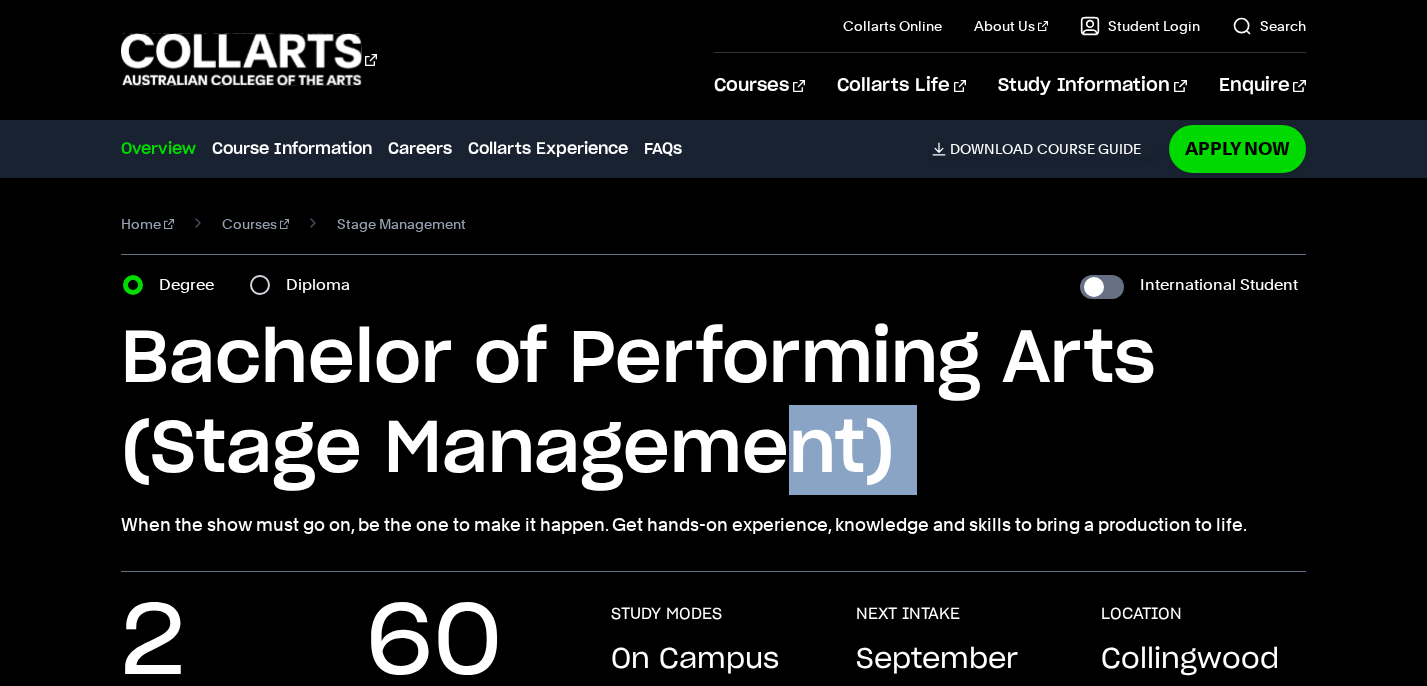 drag, startPoint x: 0, startPoint y: 0, endPoint x: 77, endPoint y: 517, distance: 522.7026 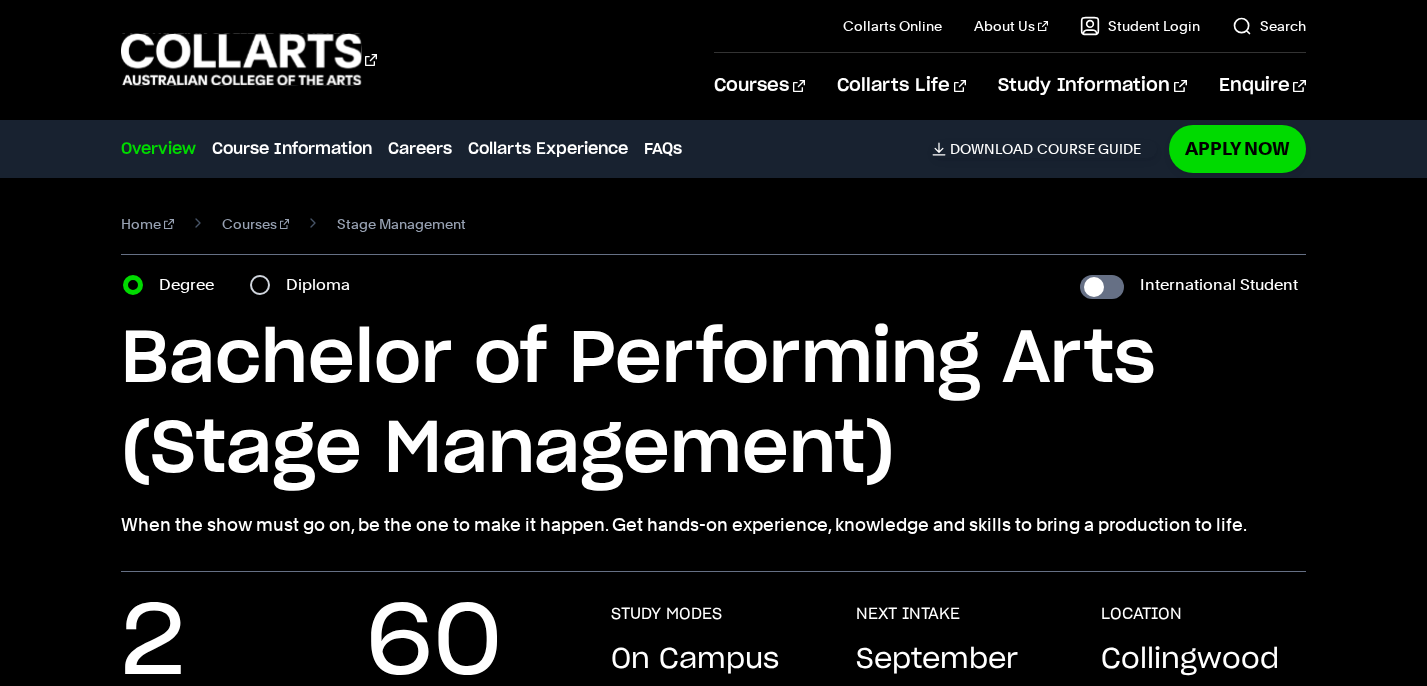 click on "Bachelor of Performing Arts (Stage Management)" at bounding box center [713, 405] 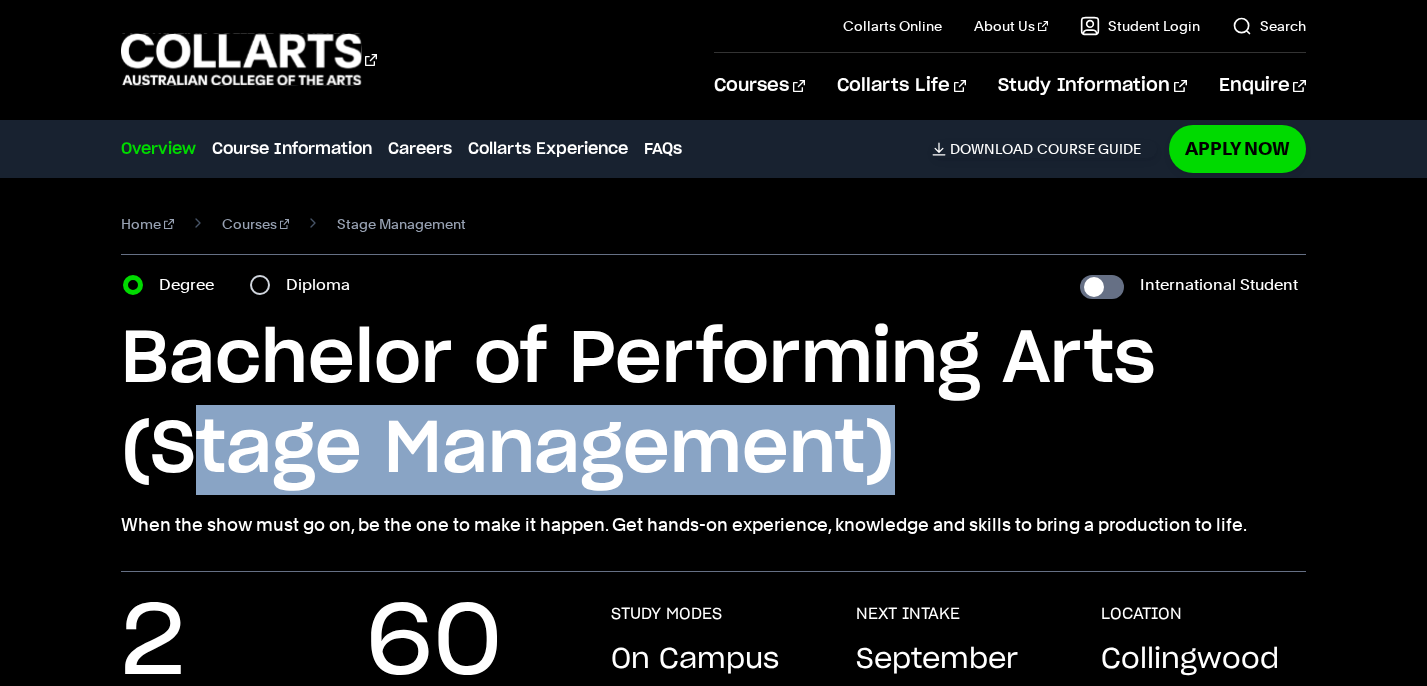 drag, startPoint x: 174, startPoint y: 439, endPoint x: 1210, endPoint y: 436, distance: 1036.0044 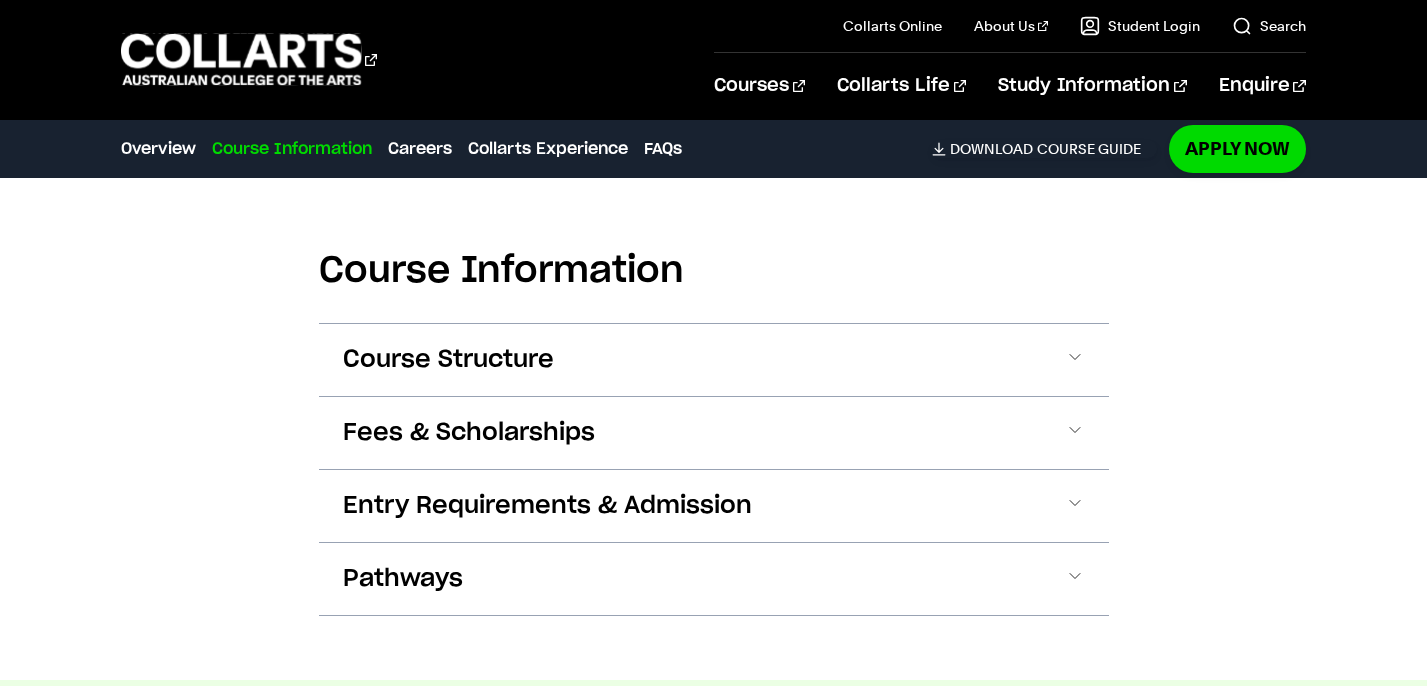 scroll, scrollTop: 2079, scrollLeft: 0, axis: vertical 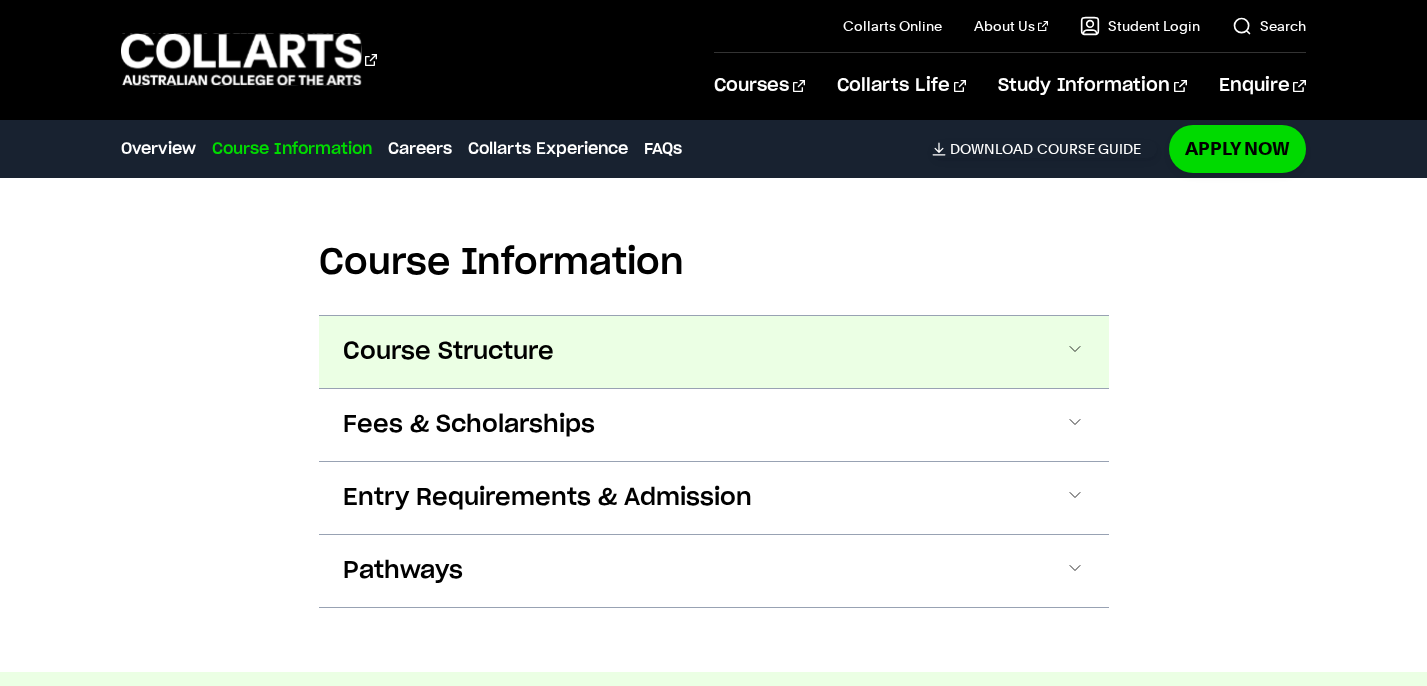 click on "Course Structure" at bounding box center [714, 352] 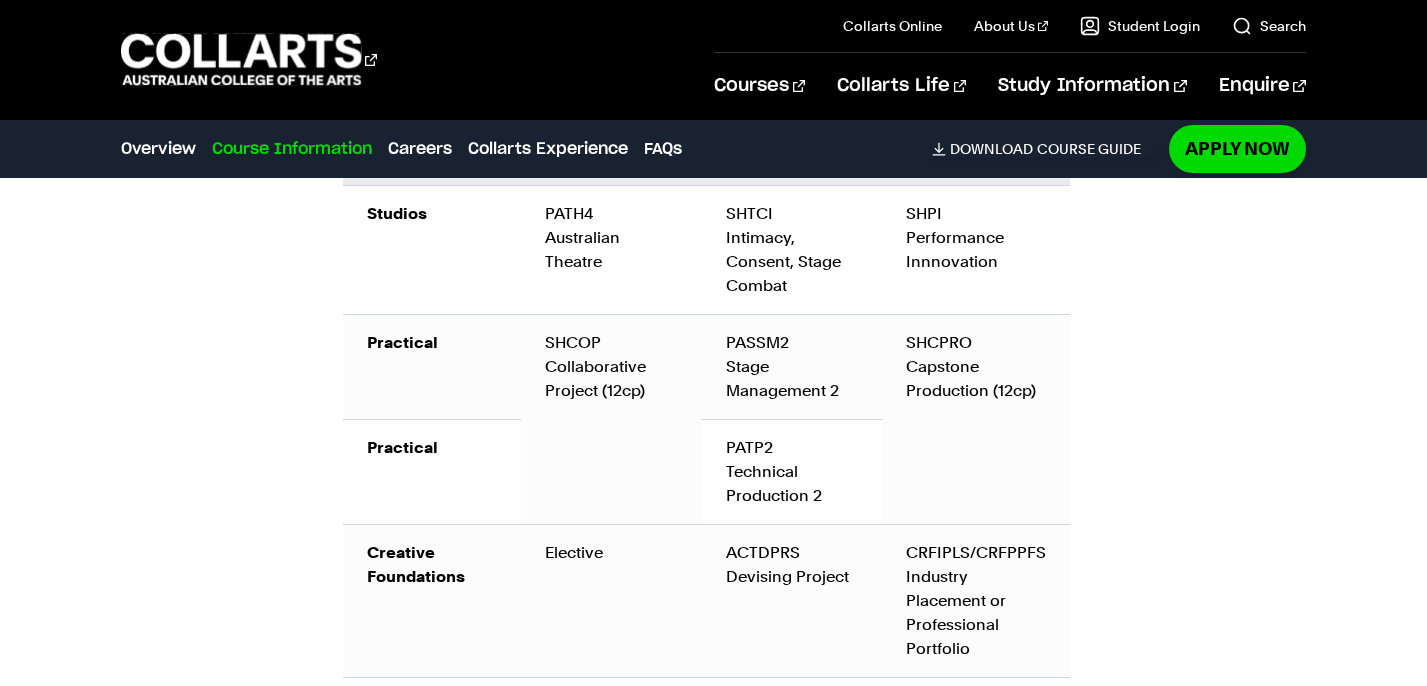scroll, scrollTop: 3016, scrollLeft: 0, axis: vertical 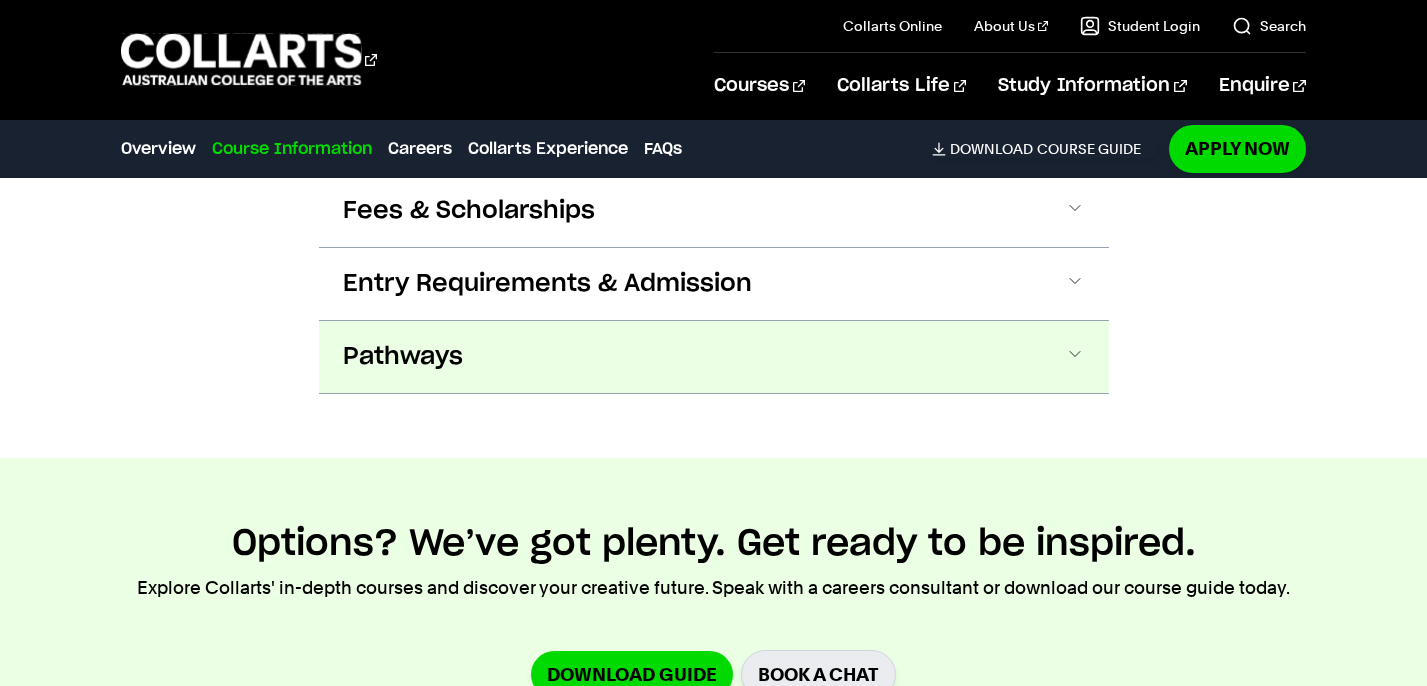 click on "Pathways" at bounding box center (403, 357) 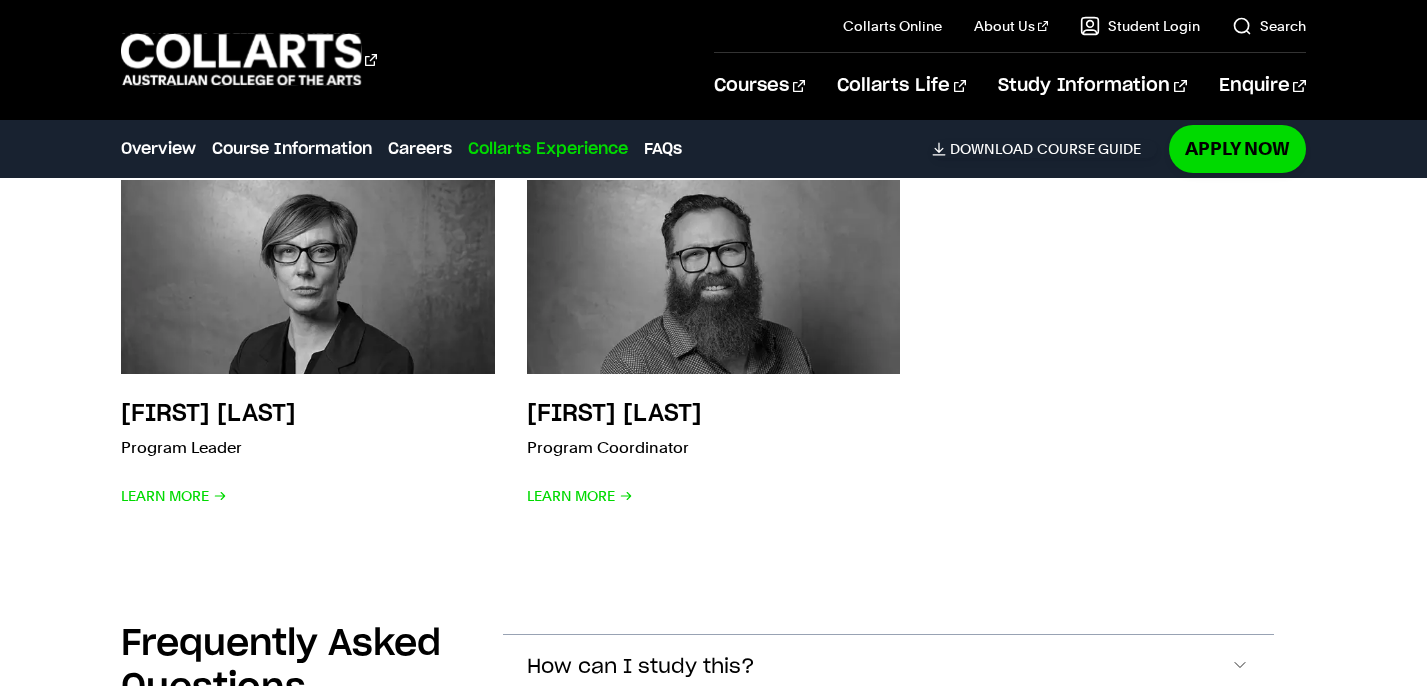 scroll, scrollTop: 7420, scrollLeft: 0, axis: vertical 